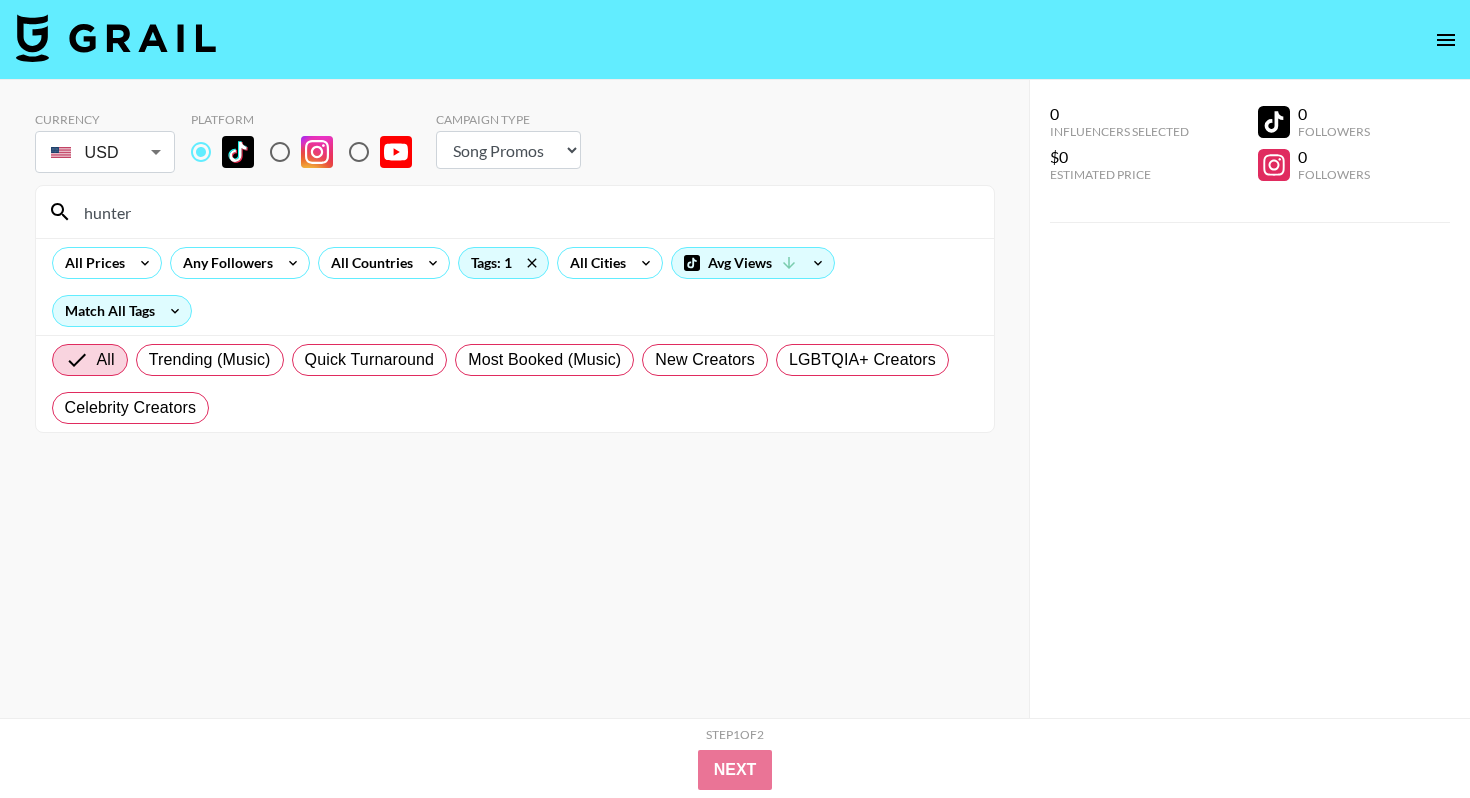 select on "Song" 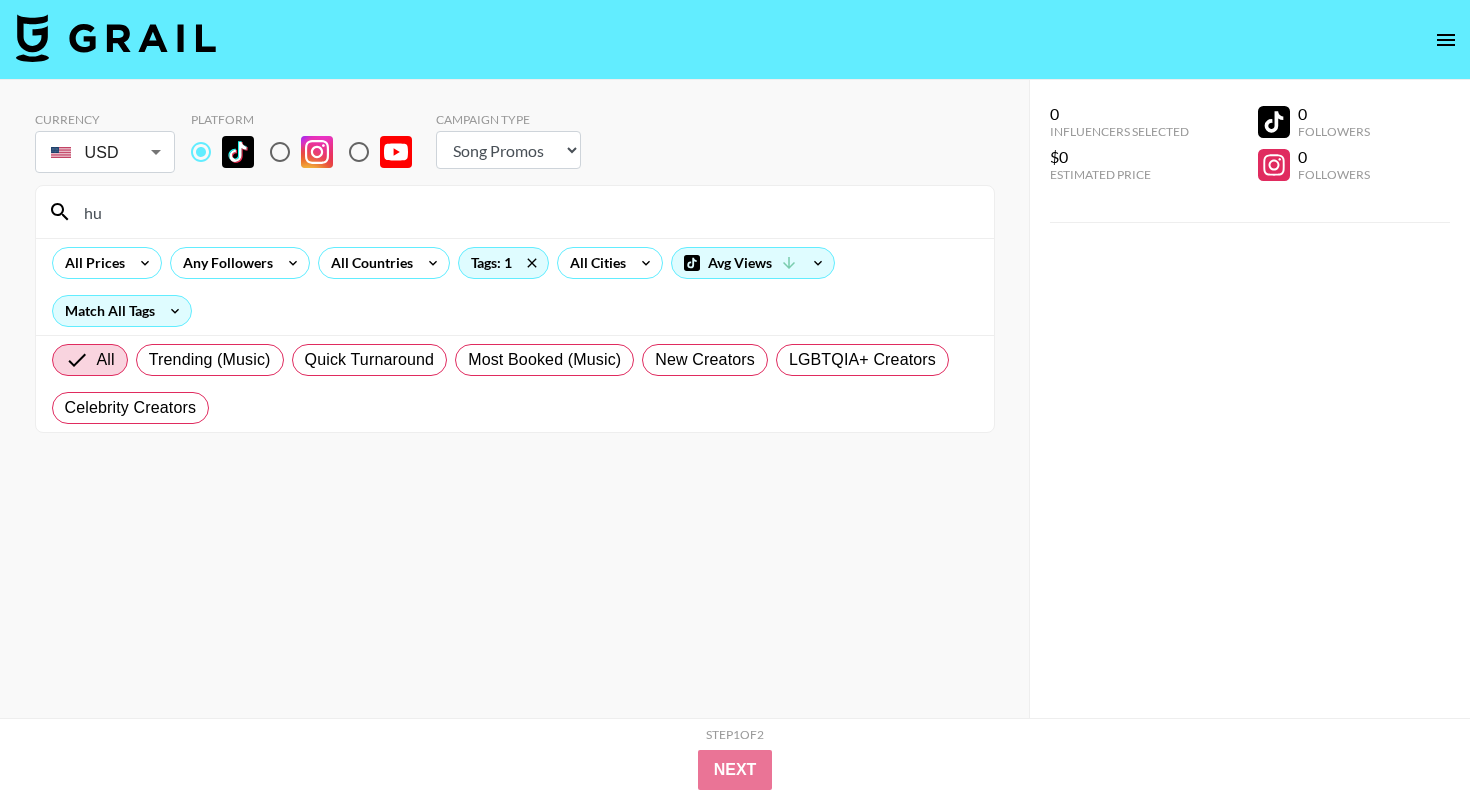 type on "h" 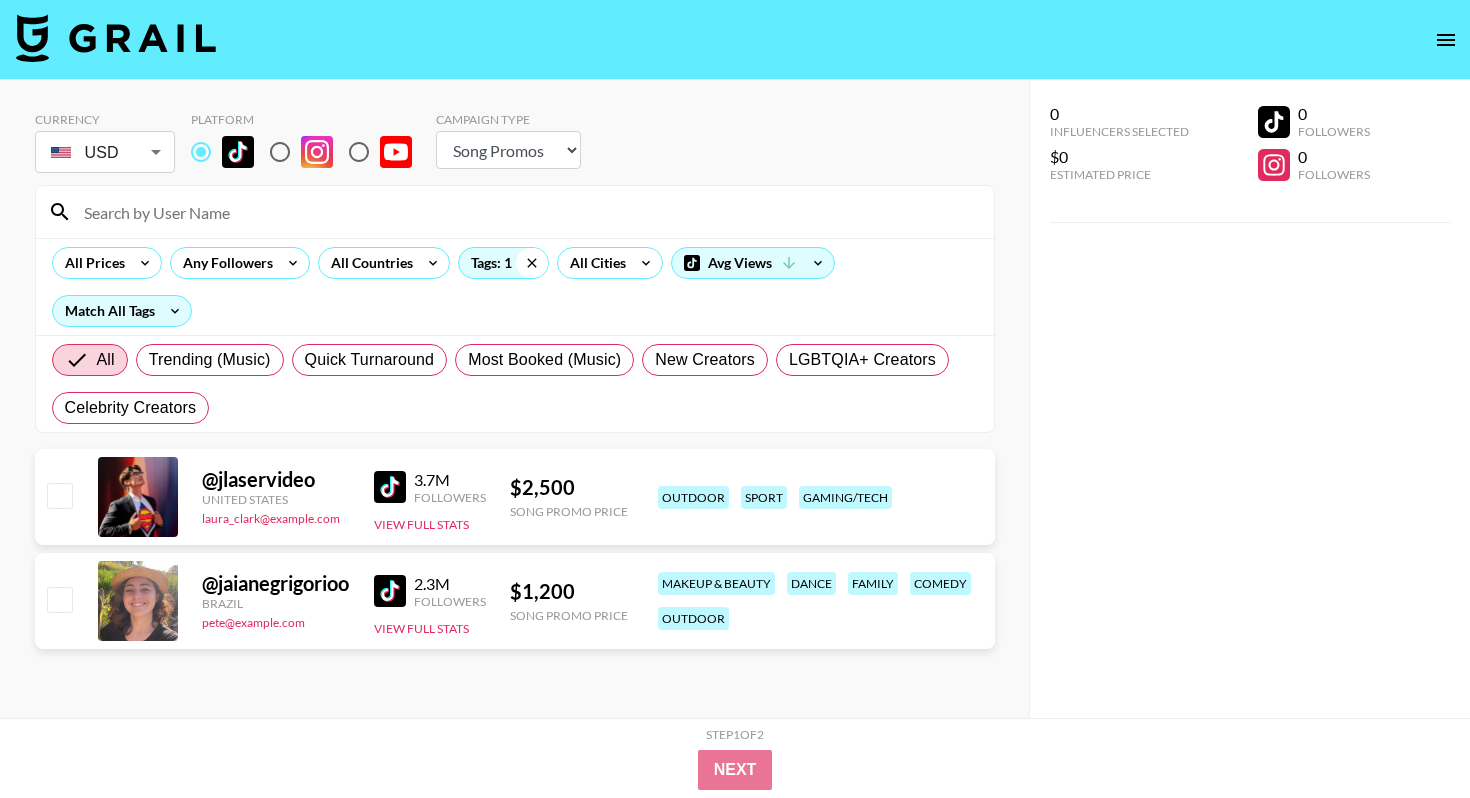 type 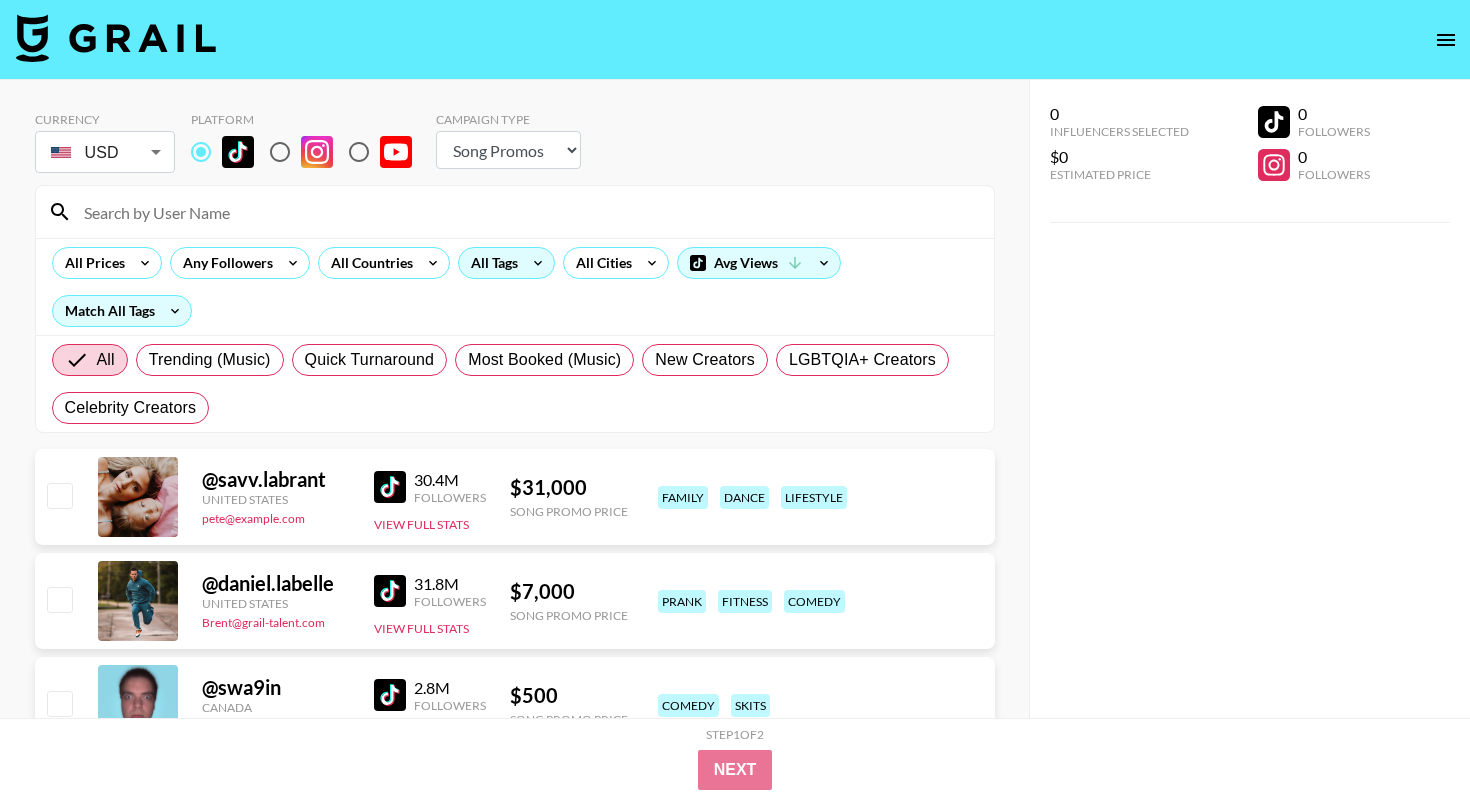 click on "All Tags" at bounding box center [490, 263] 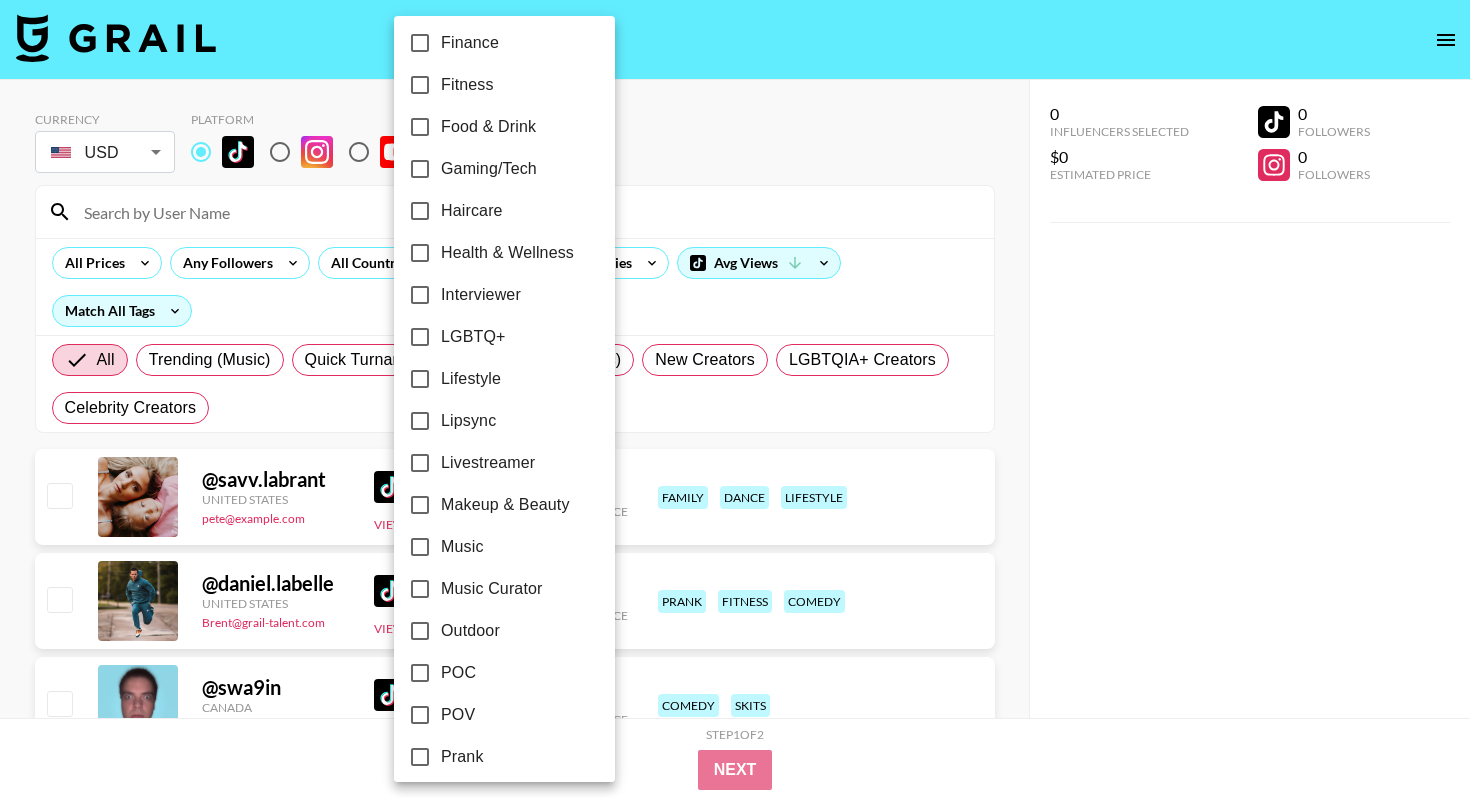 scroll, scrollTop: 1114, scrollLeft: 0, axis: vertical 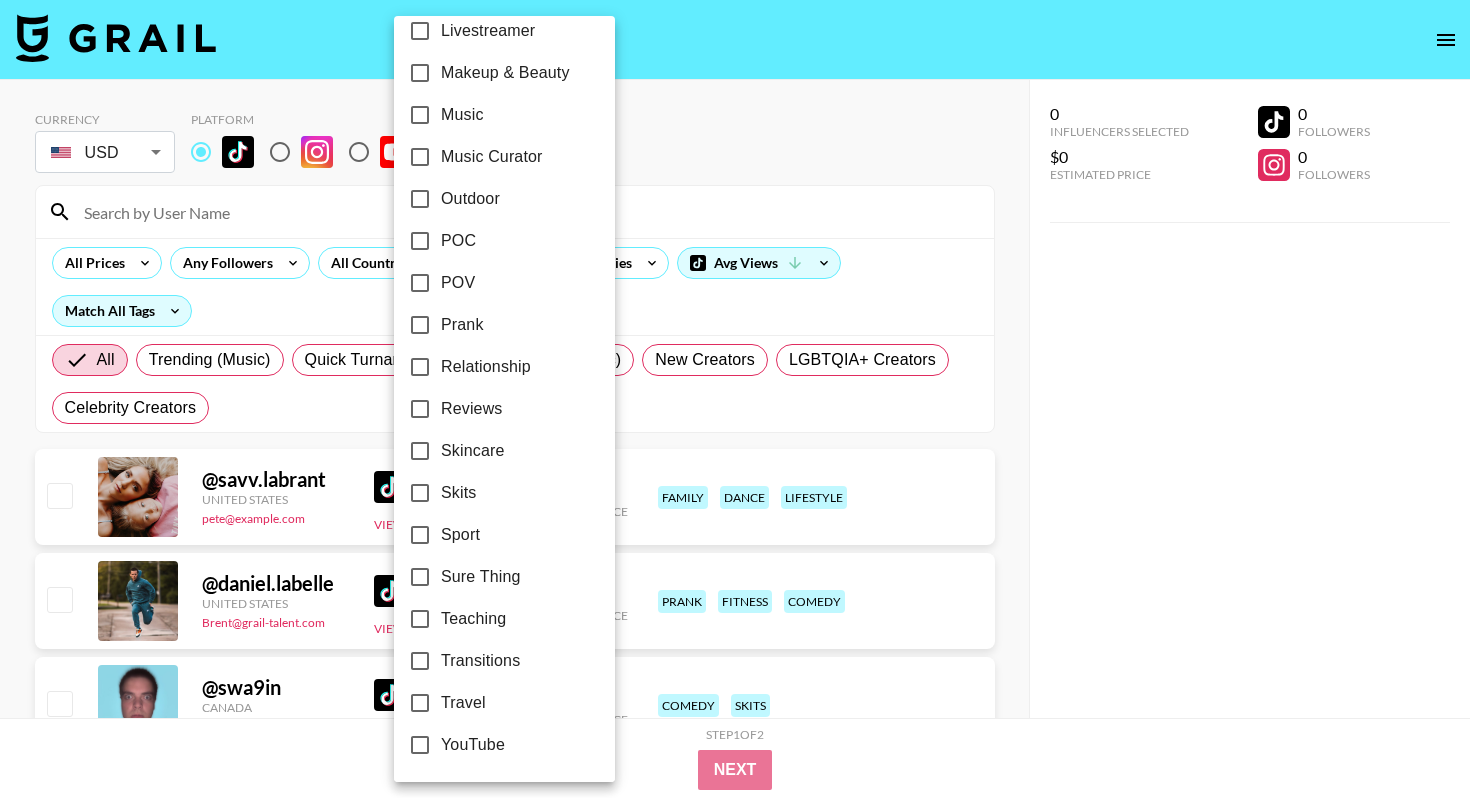 click on "Travel" at bounding box center (463, 703) 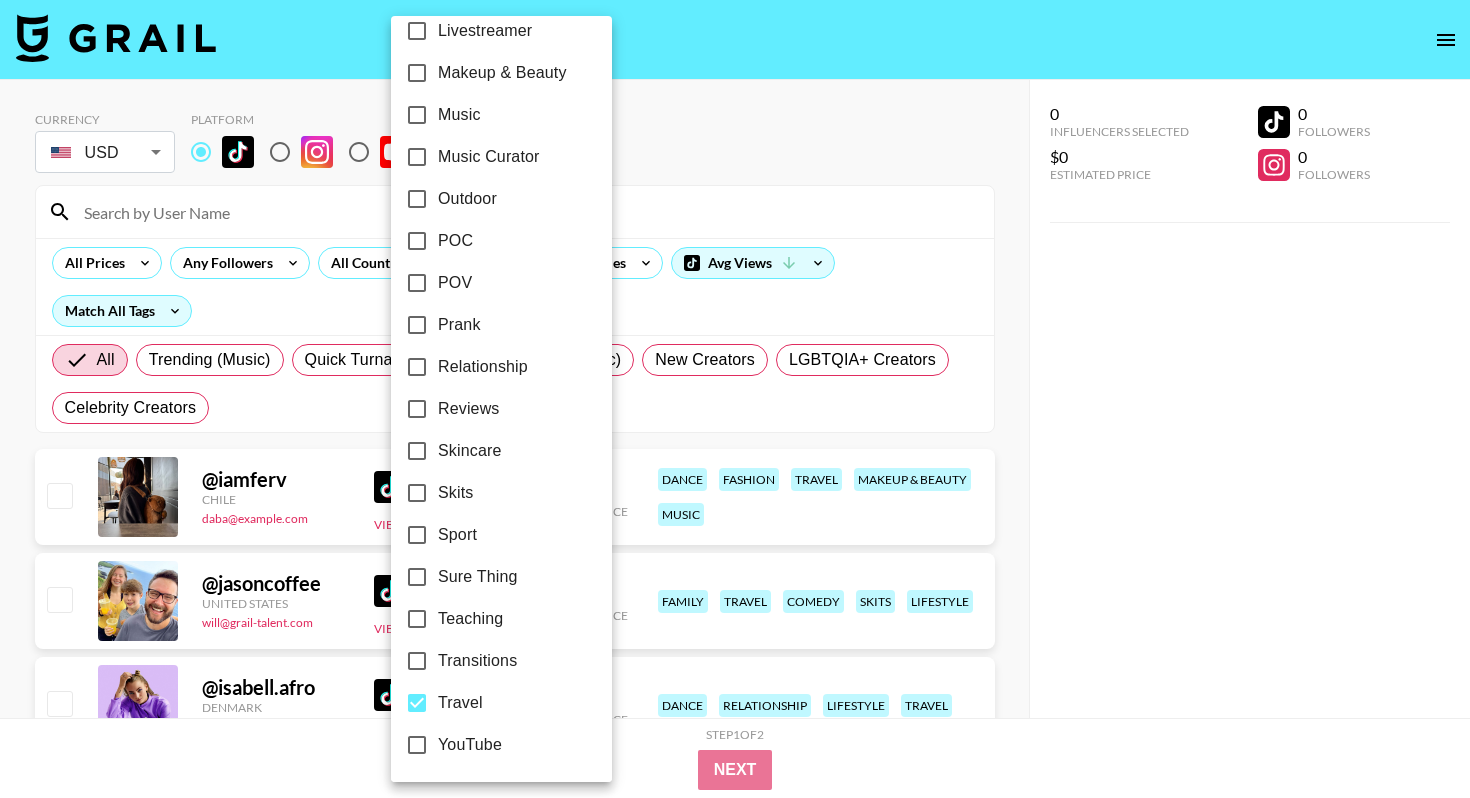 click at bounding box center [735, 399] 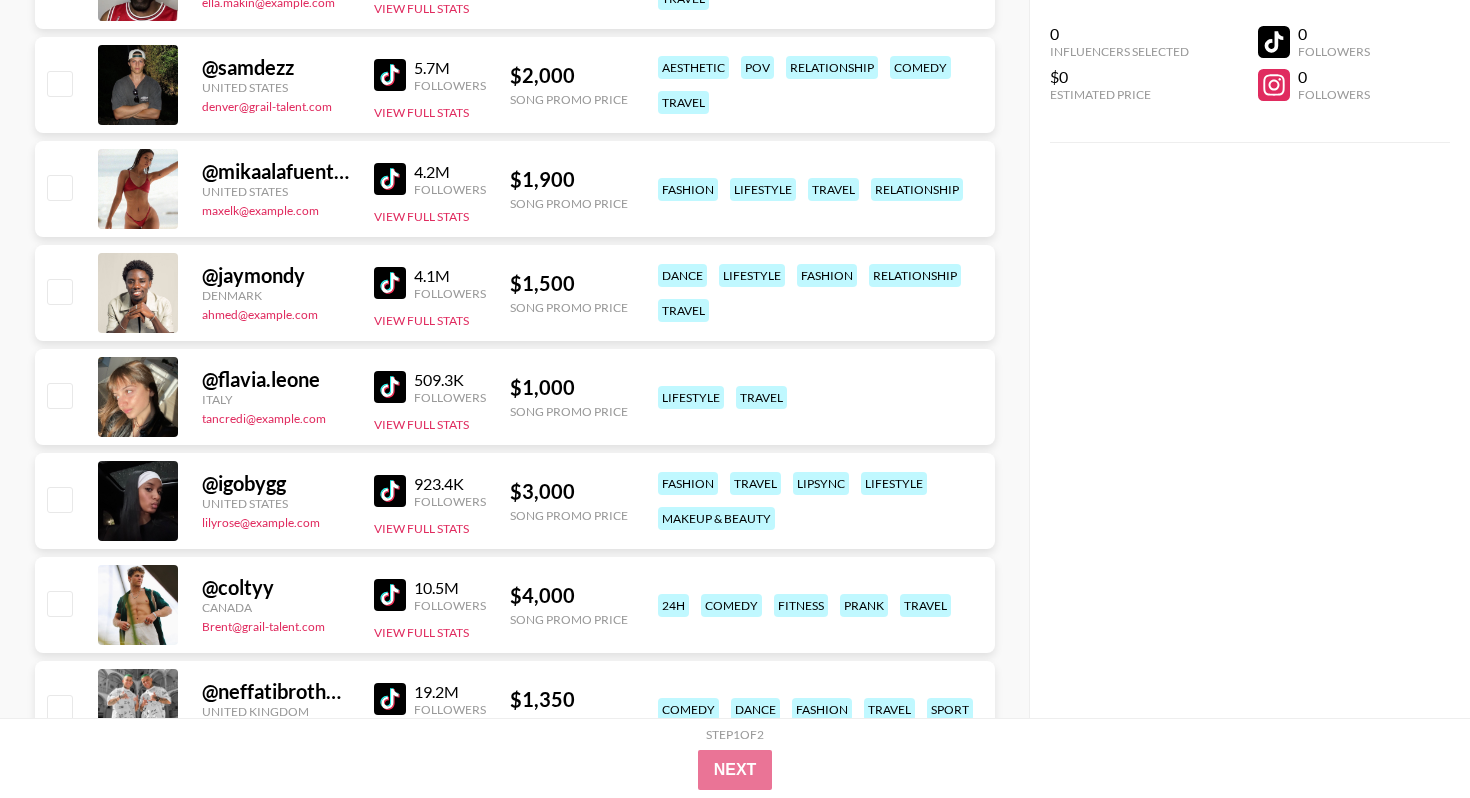scroll, scrollTop: 0, scrollLeft: 0, axis: both 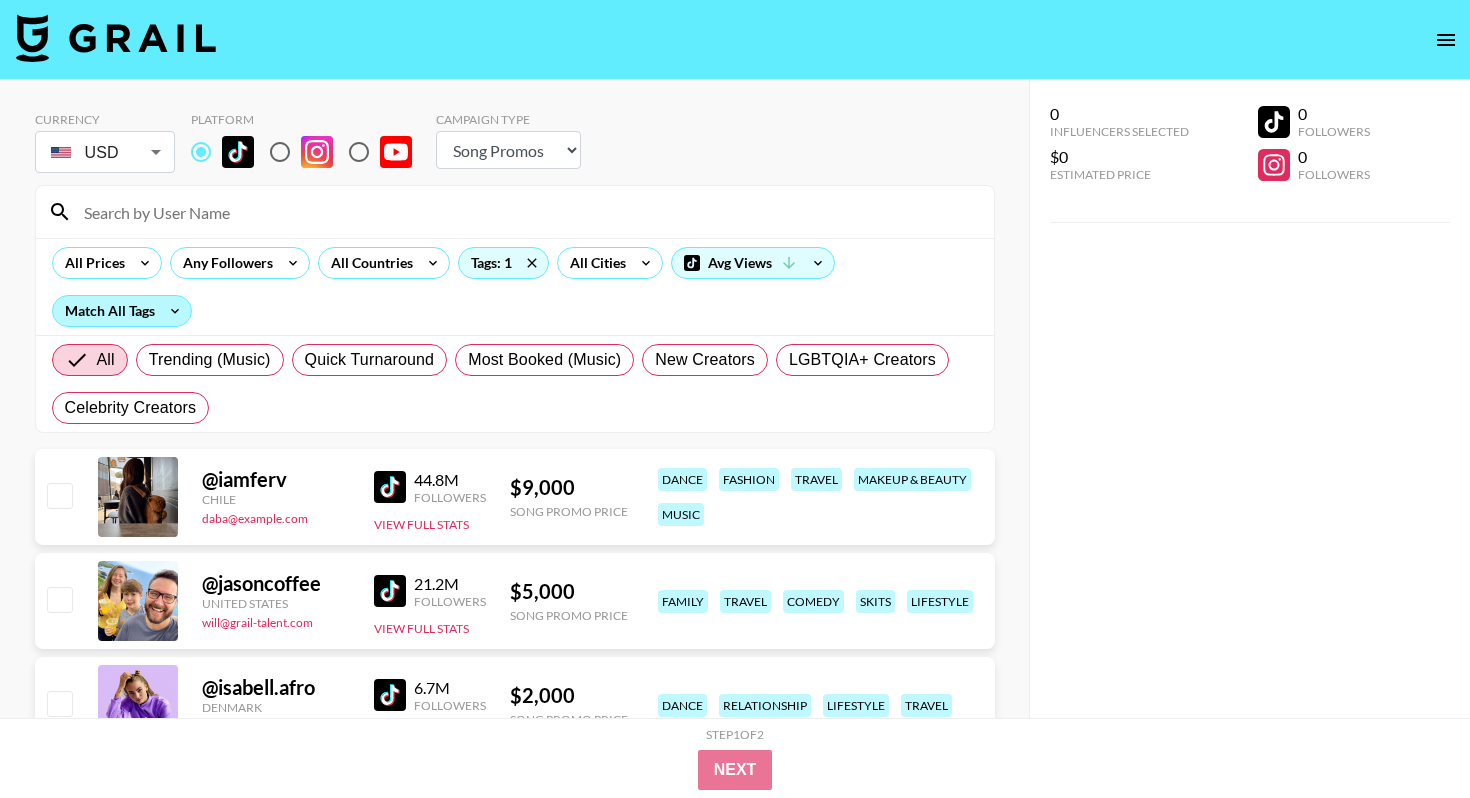 click on "Match All Tags" at bounding box center [122, 311] 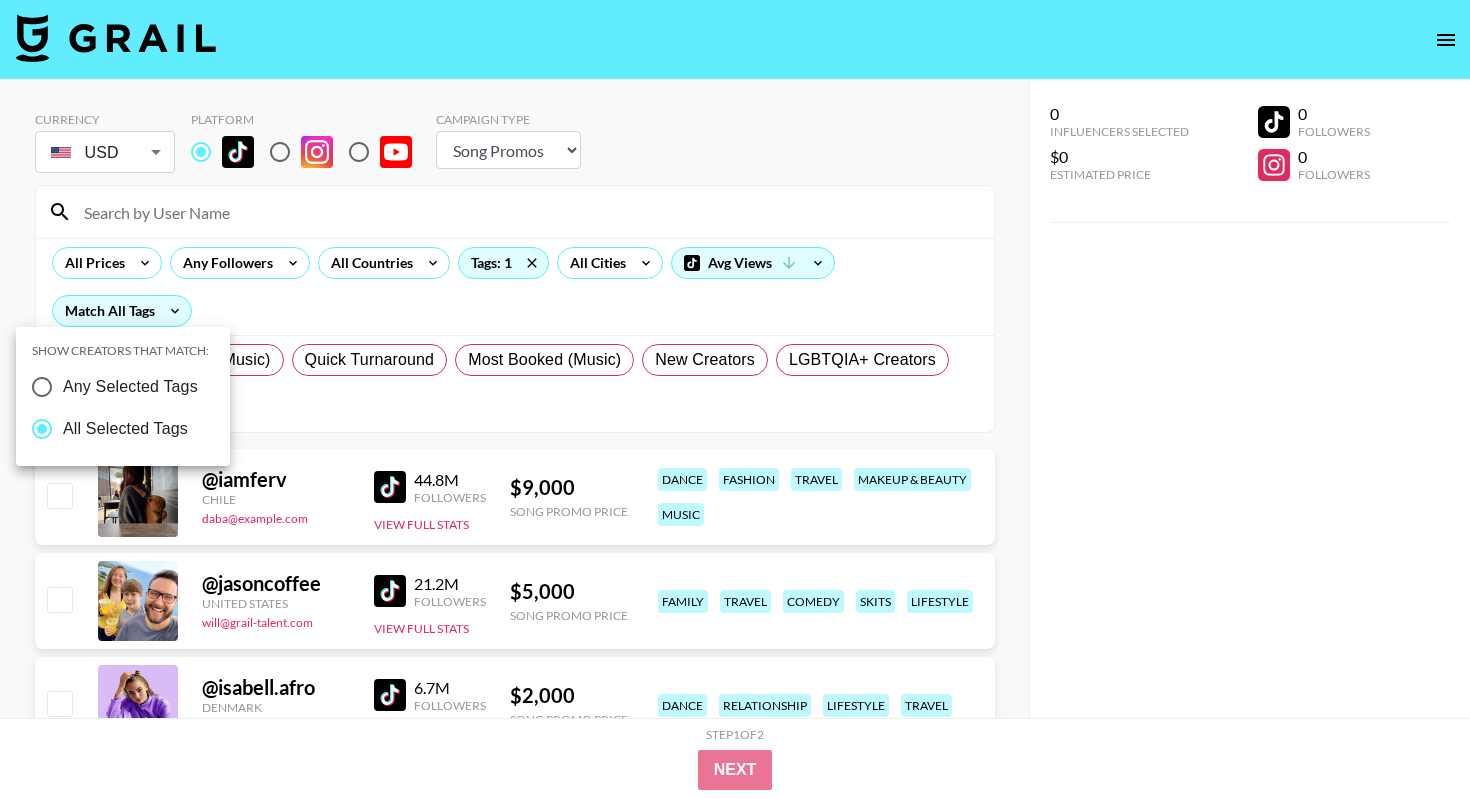 click on "Any Selected Tags" at bounding box center (130, 387) 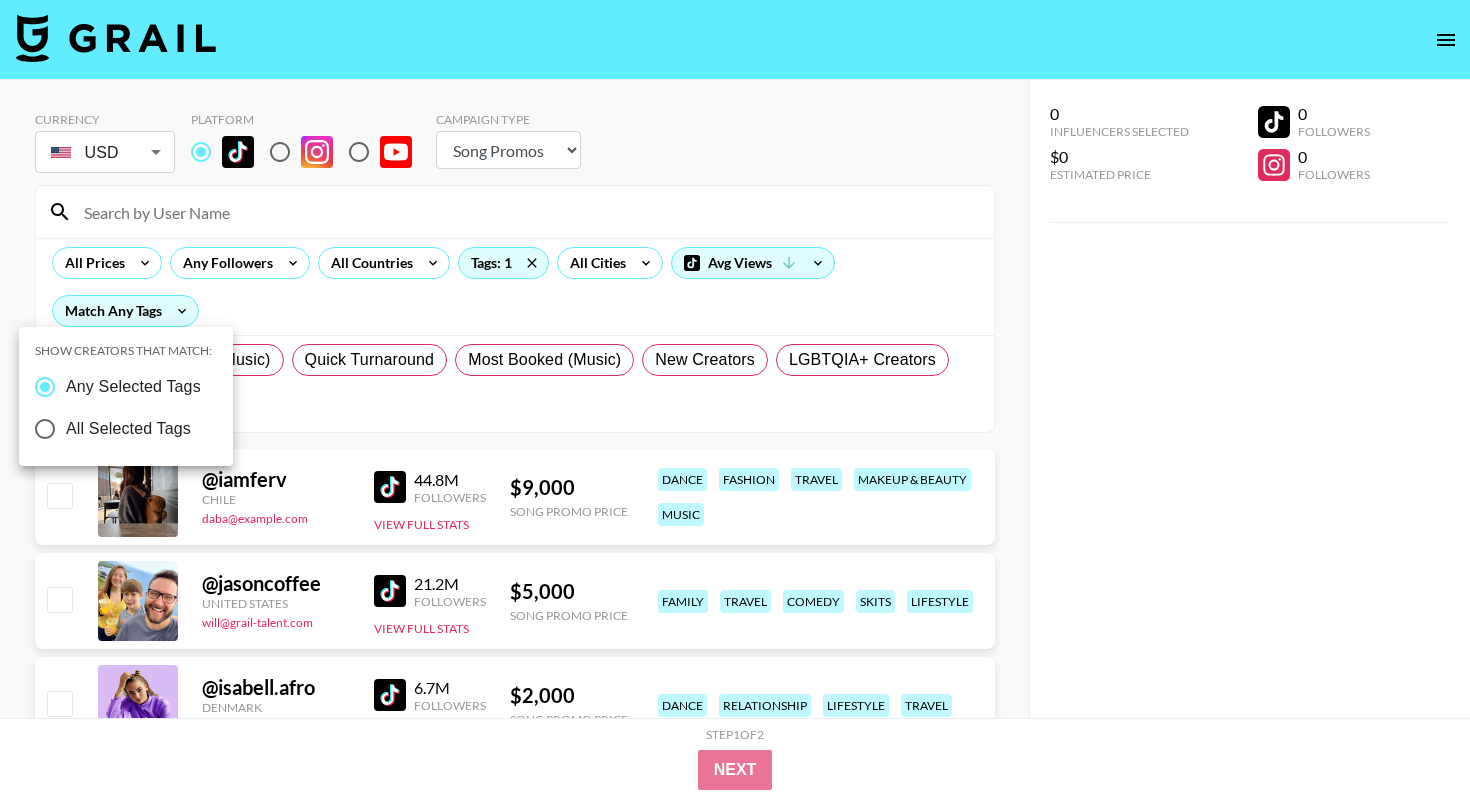 click on "All Selected Tags" at bounding box center (128, 429) 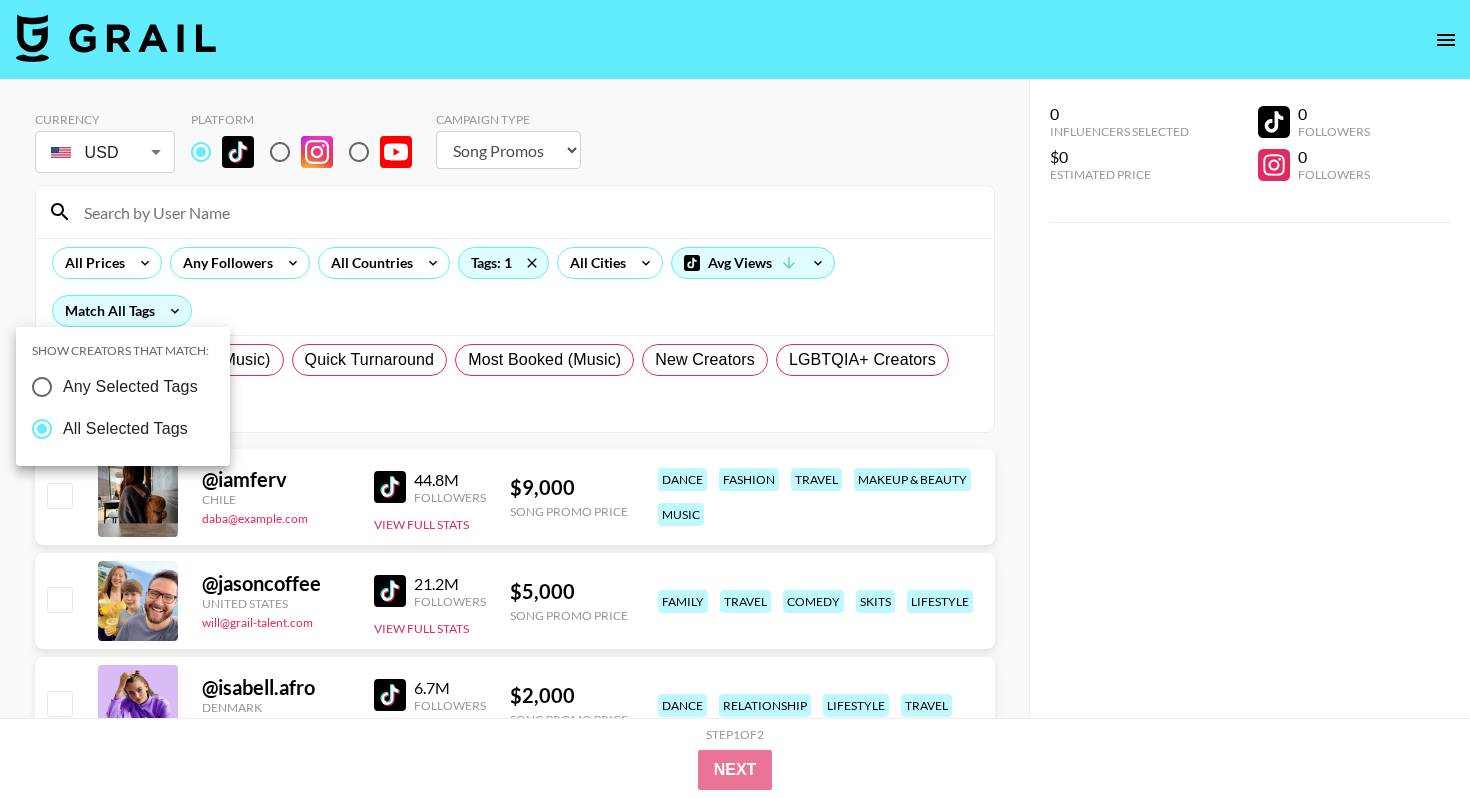 click at bounding box center [735, 399] 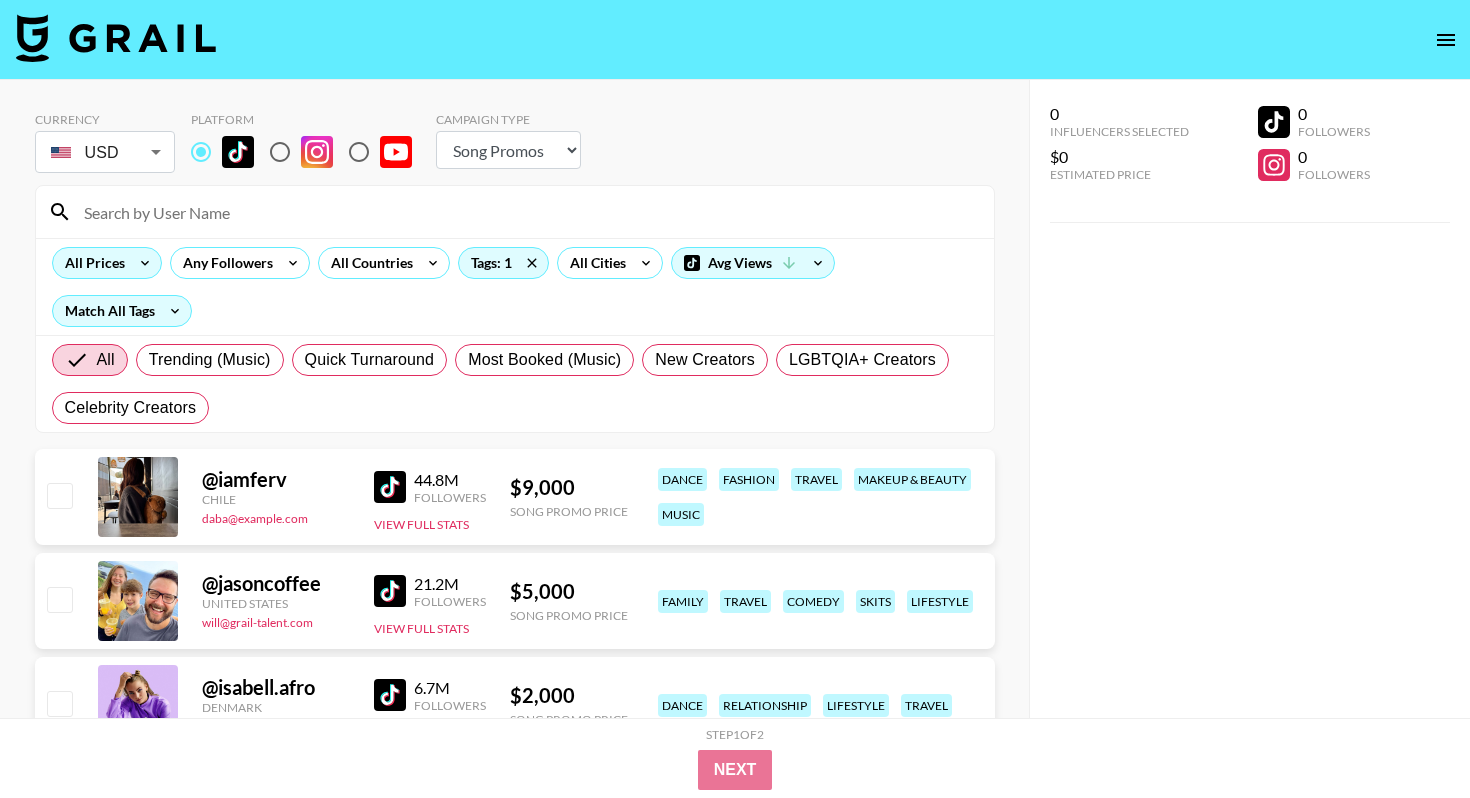 click 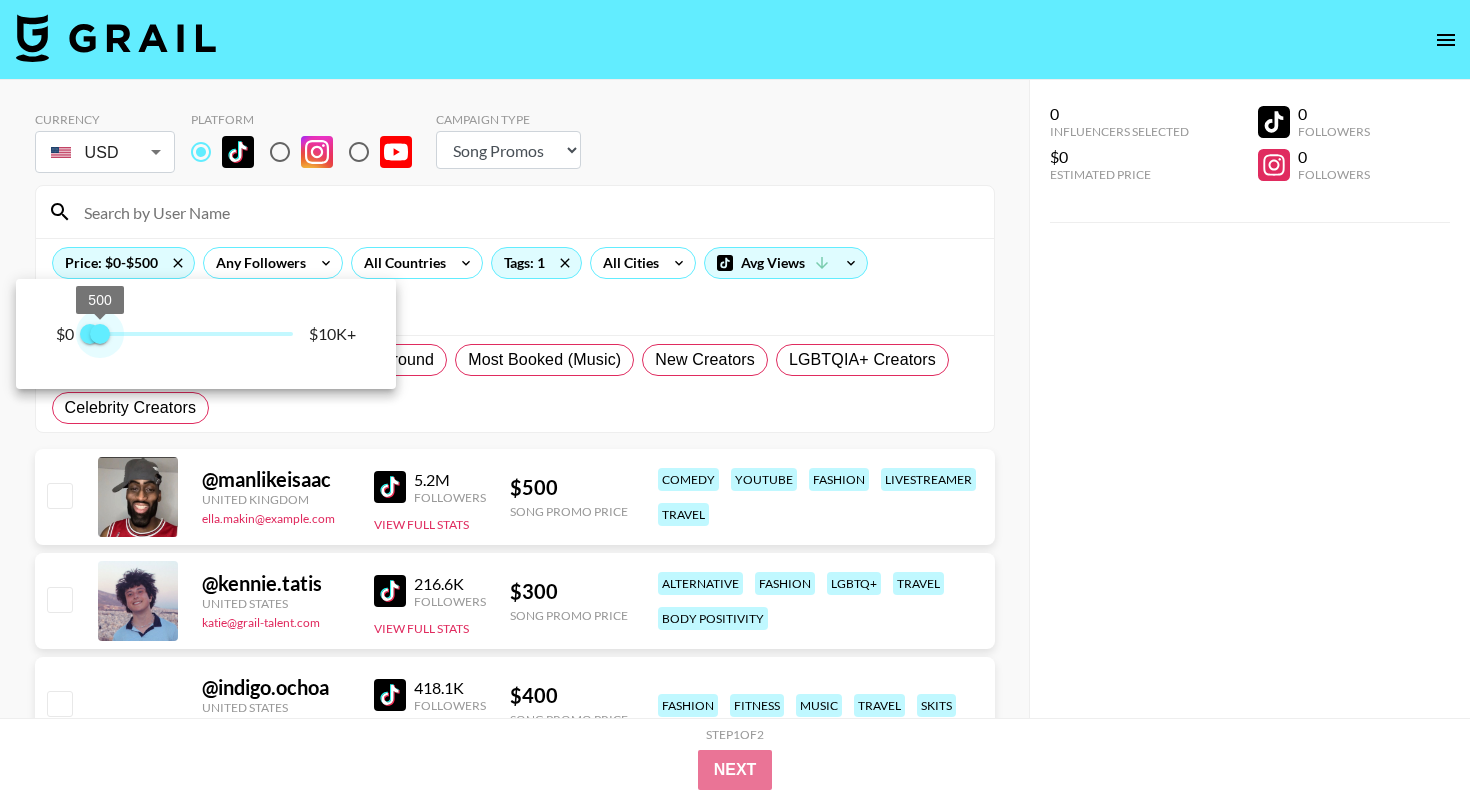 type on "250" 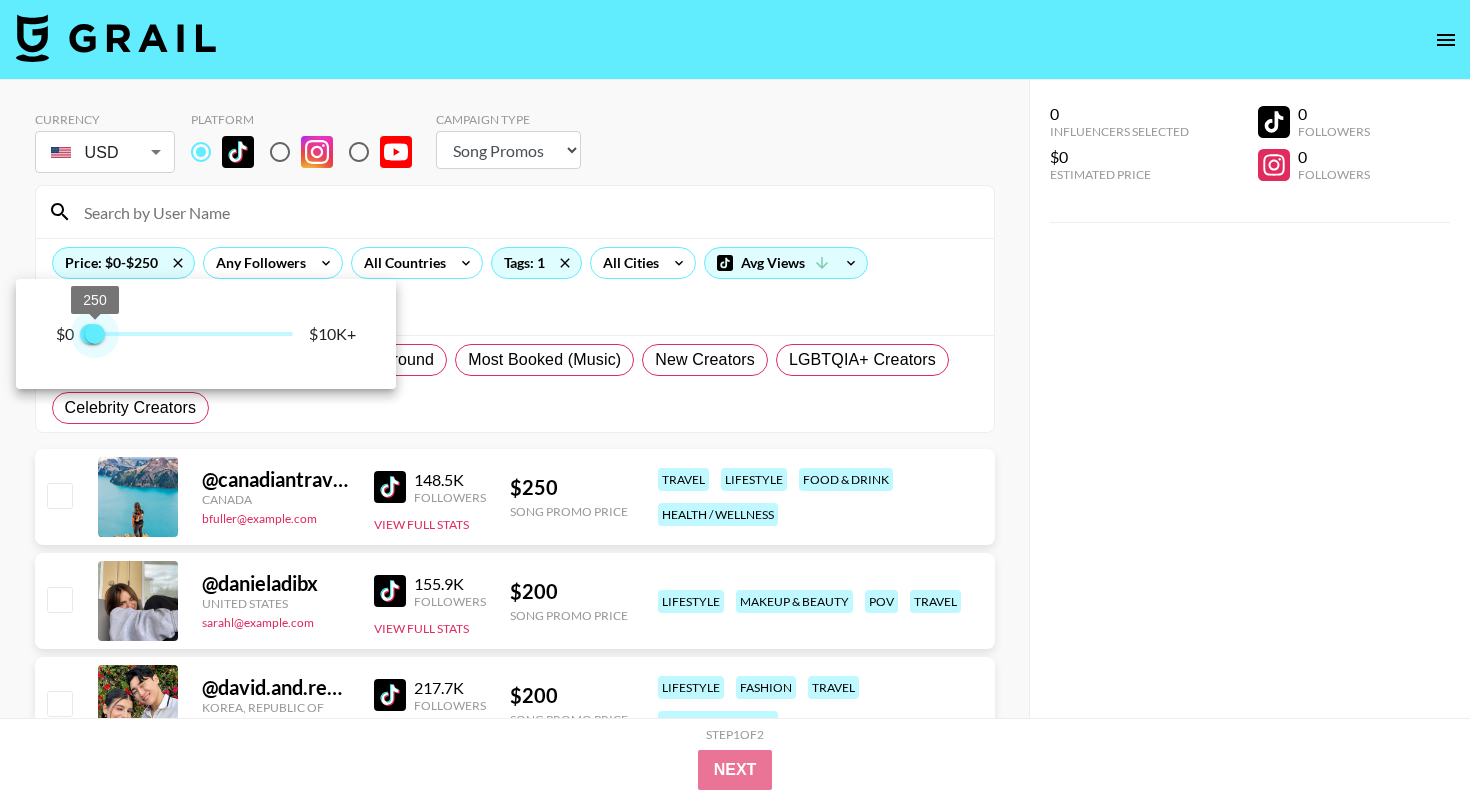 drag, startPoint x: 285, startPoint y: 331, endPoint x: 94, endPoint y: 345, distance: 191.5124 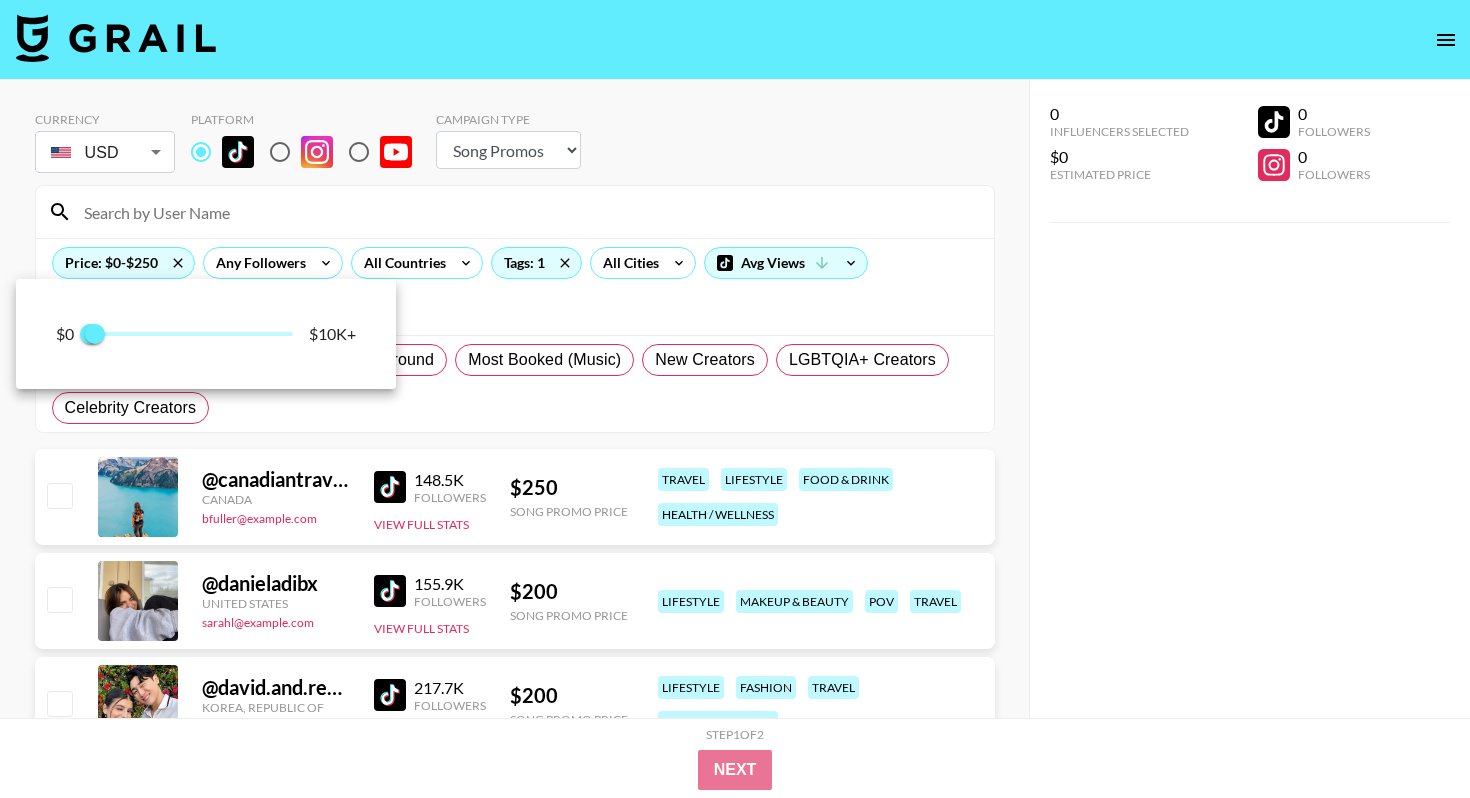 click at bounding box center (735, 399) 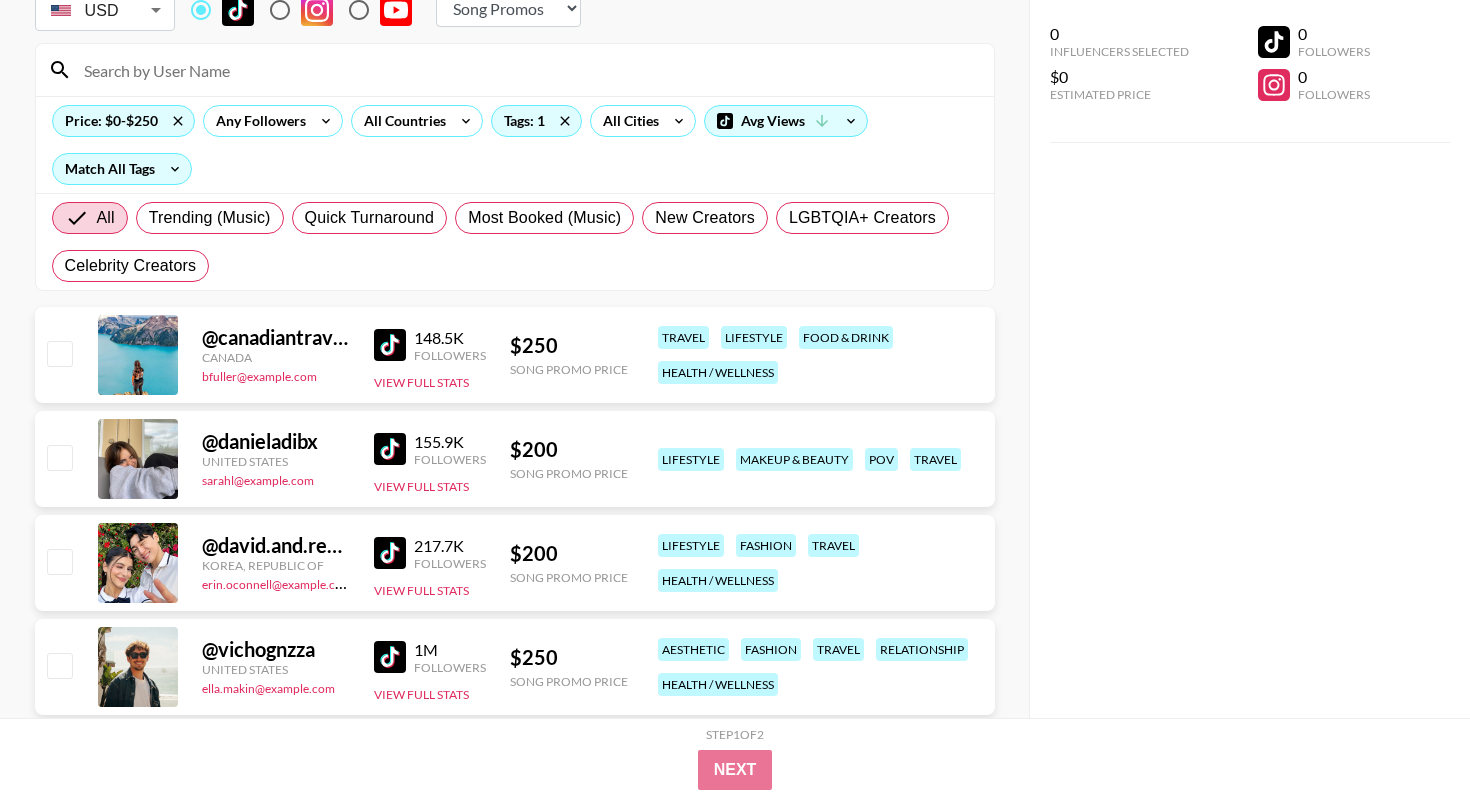 scroll, scrollTop: 17, scrollLeft: 0, axis: vertical 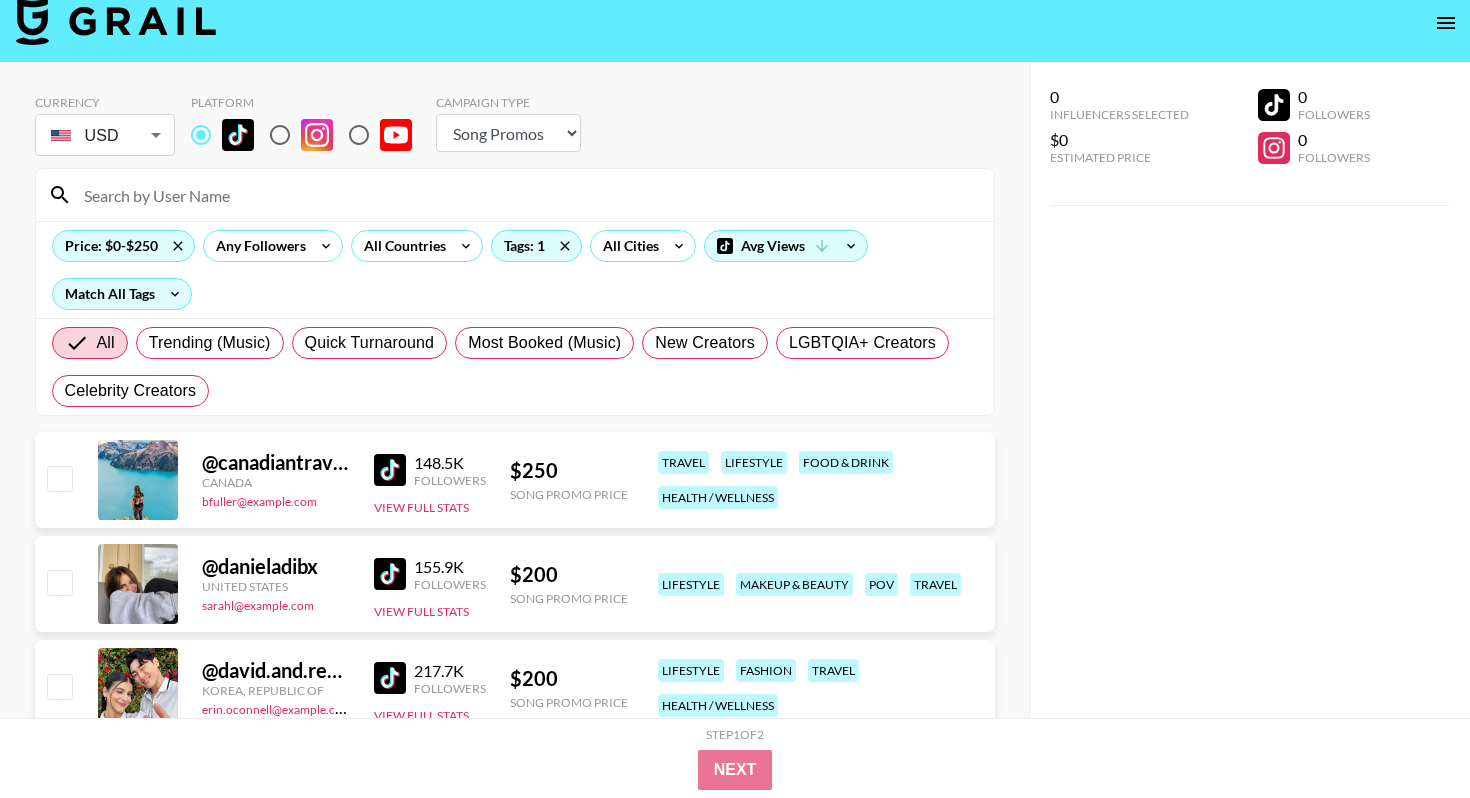 click at bounding box center (390, 470) 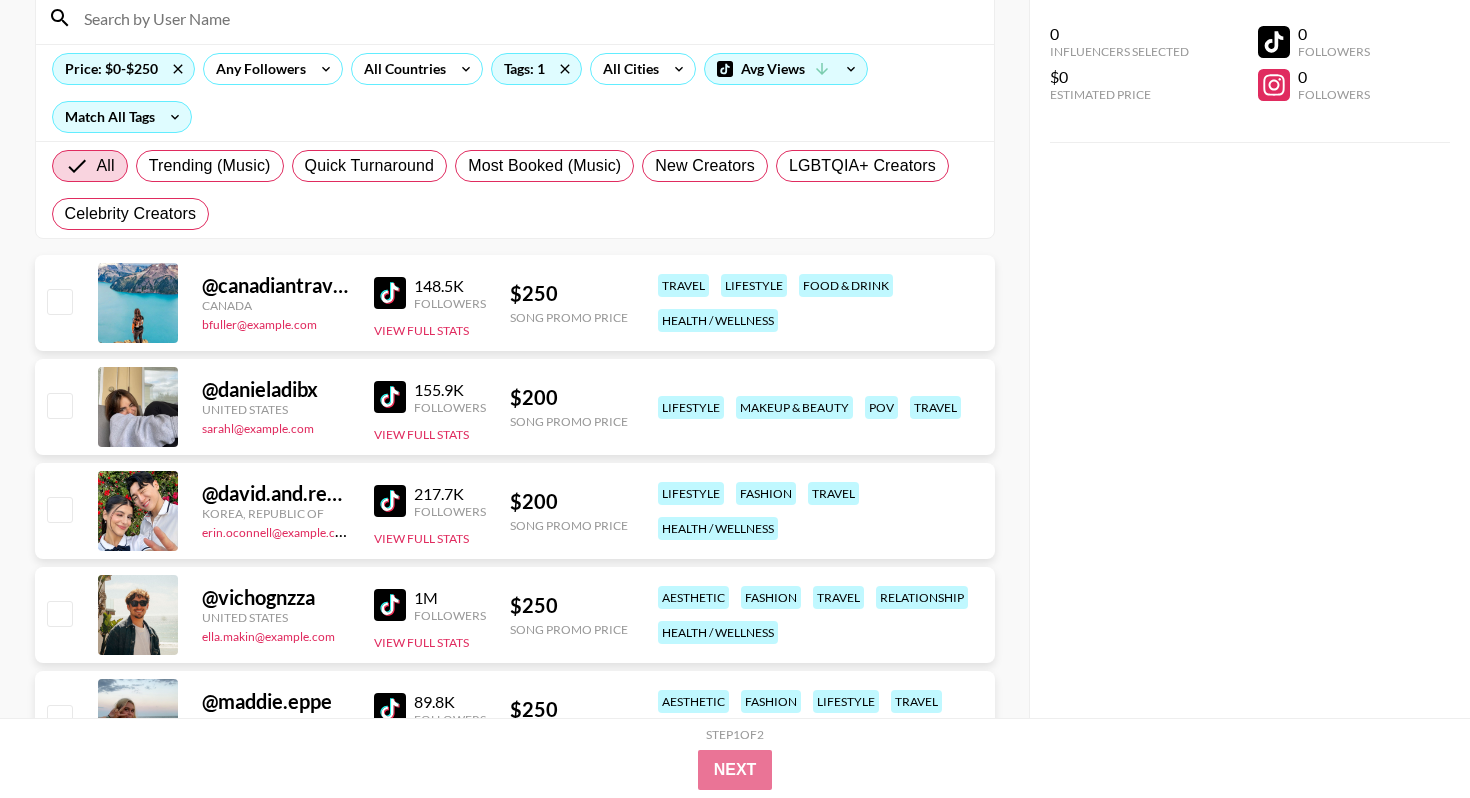 scroll, scrollTop: 252, scrollLeft: 0, axis: vertical 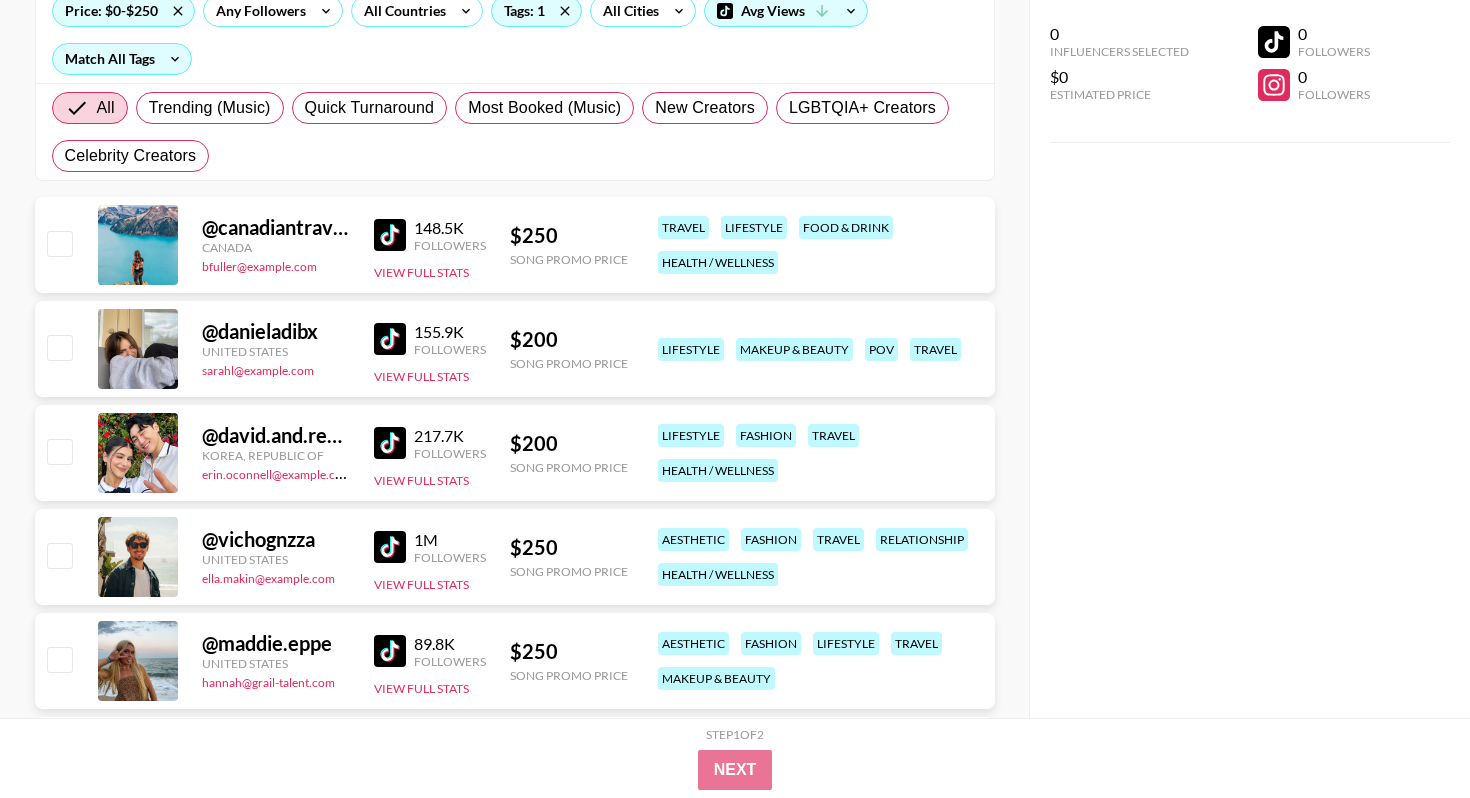 click at bounding box center (390, 547) 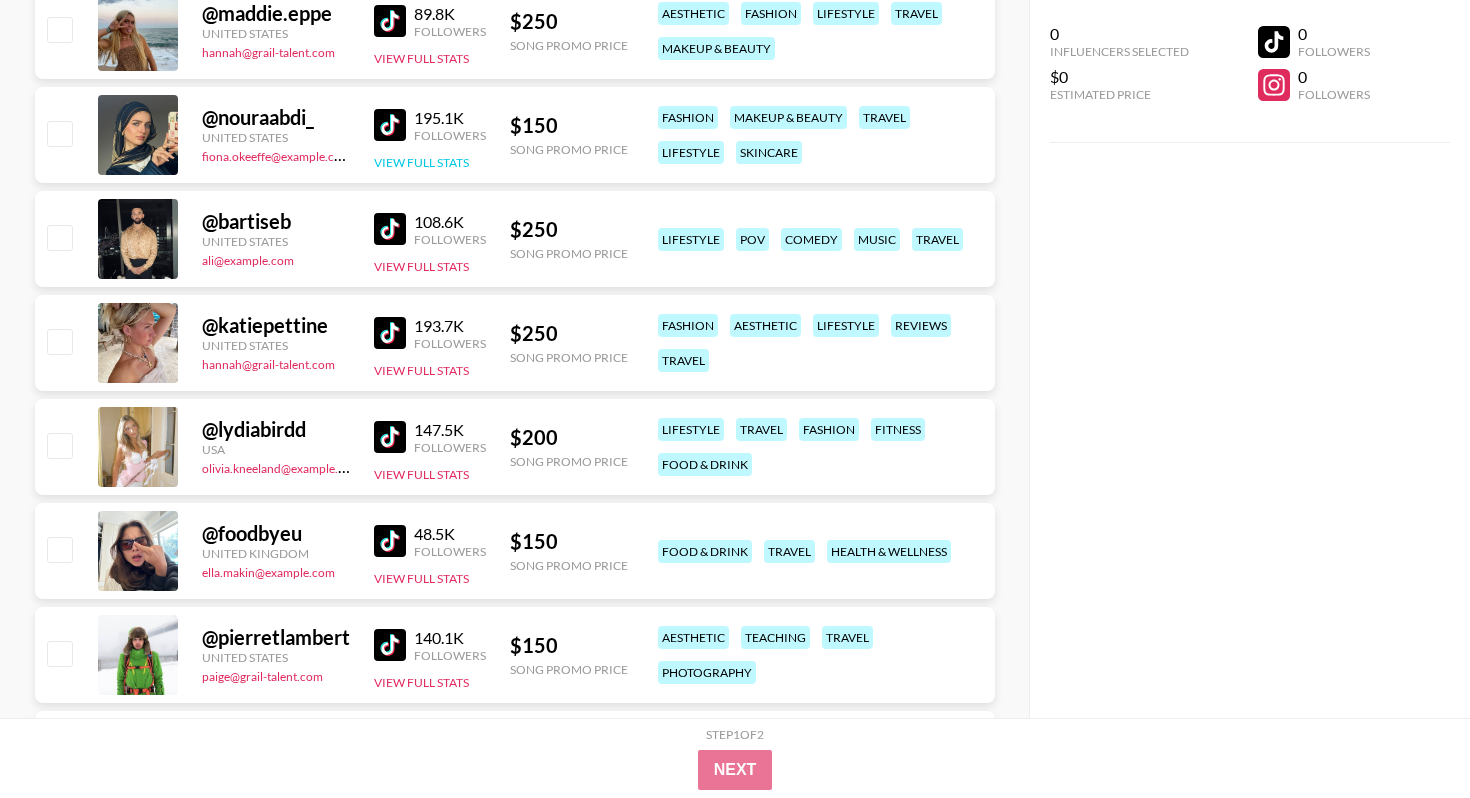 scroll, scrollTop: 888, scrollLeft: 0, axis: vertical 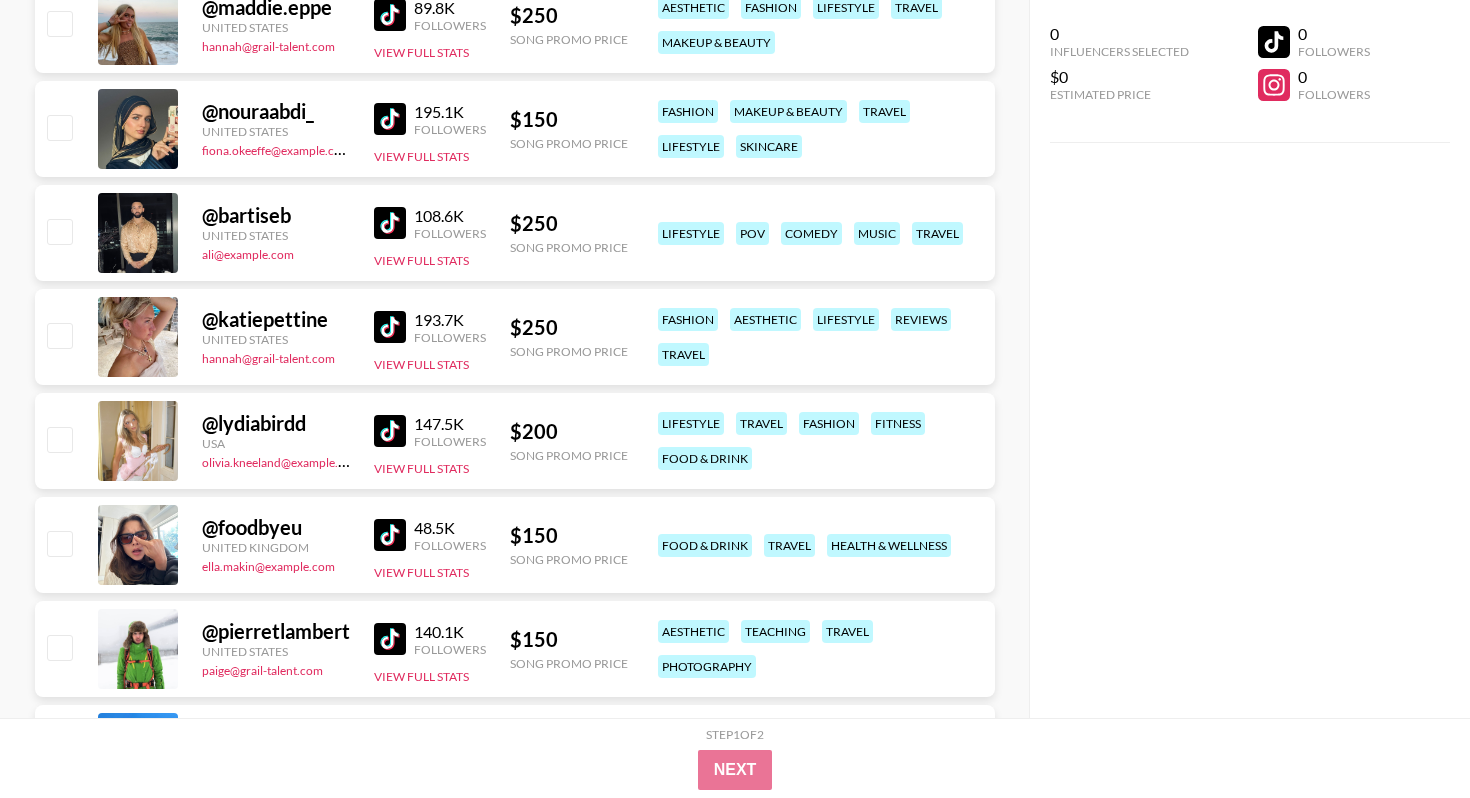 click on "@ katiepettine United States hannah@example.com 193.7K Followers View Full Stats   $ 250 Song Promo Price fashion aesthetic lifestyle reviews travel" at bounding box center [515, 337] 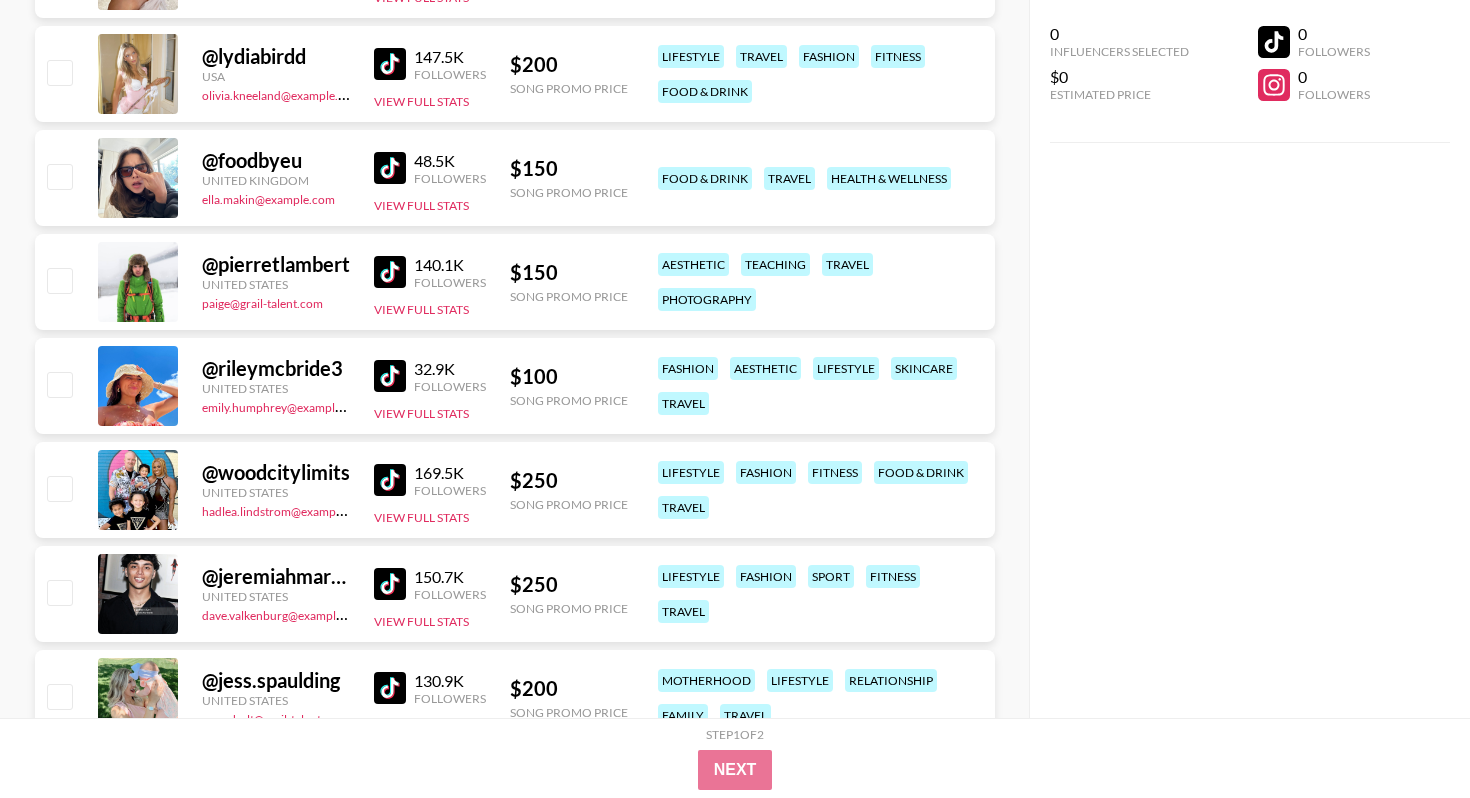 scroll, scrollTop: 1266, scrollLeft: 0, axis: vertical 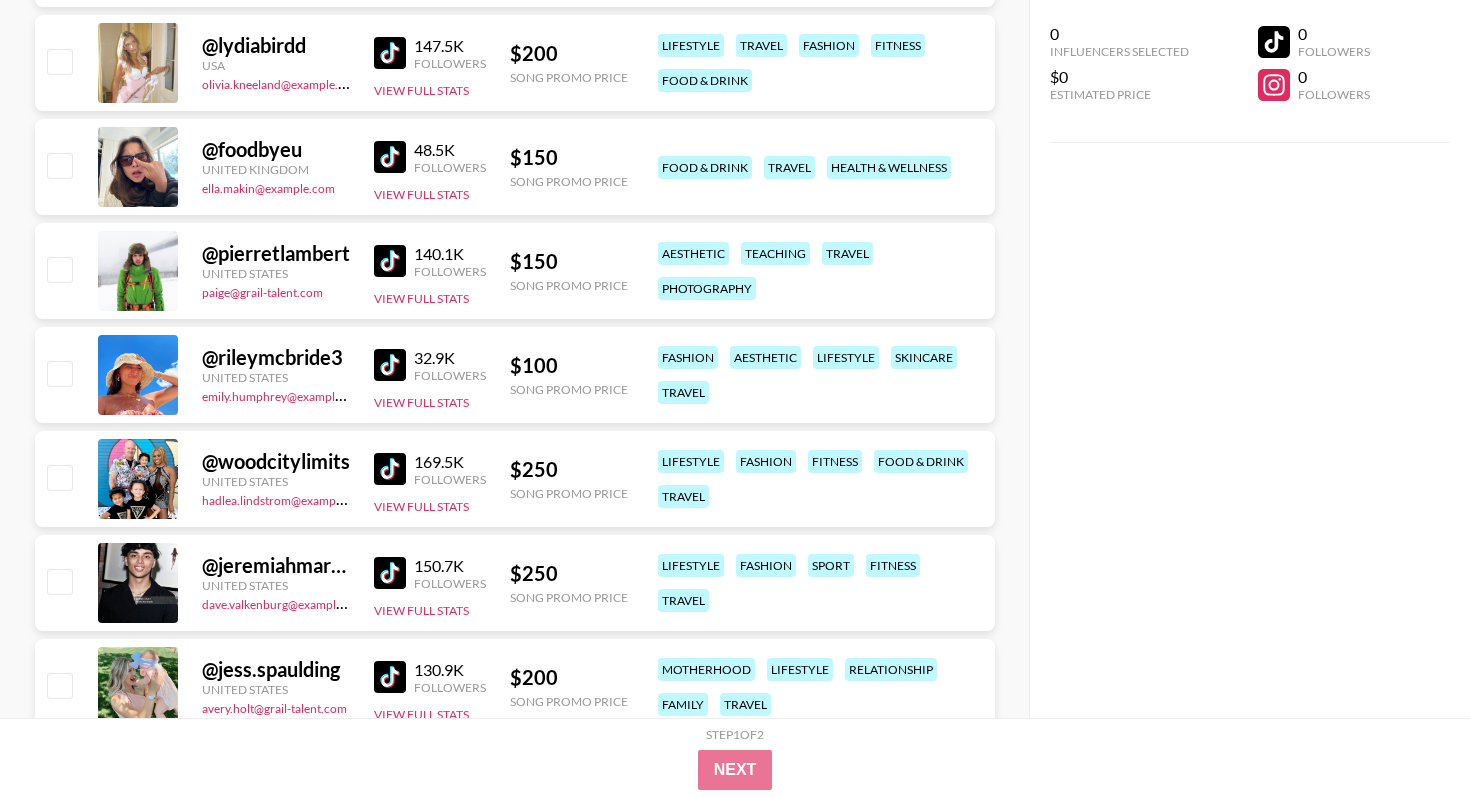 click at bounding box center (390, 261) 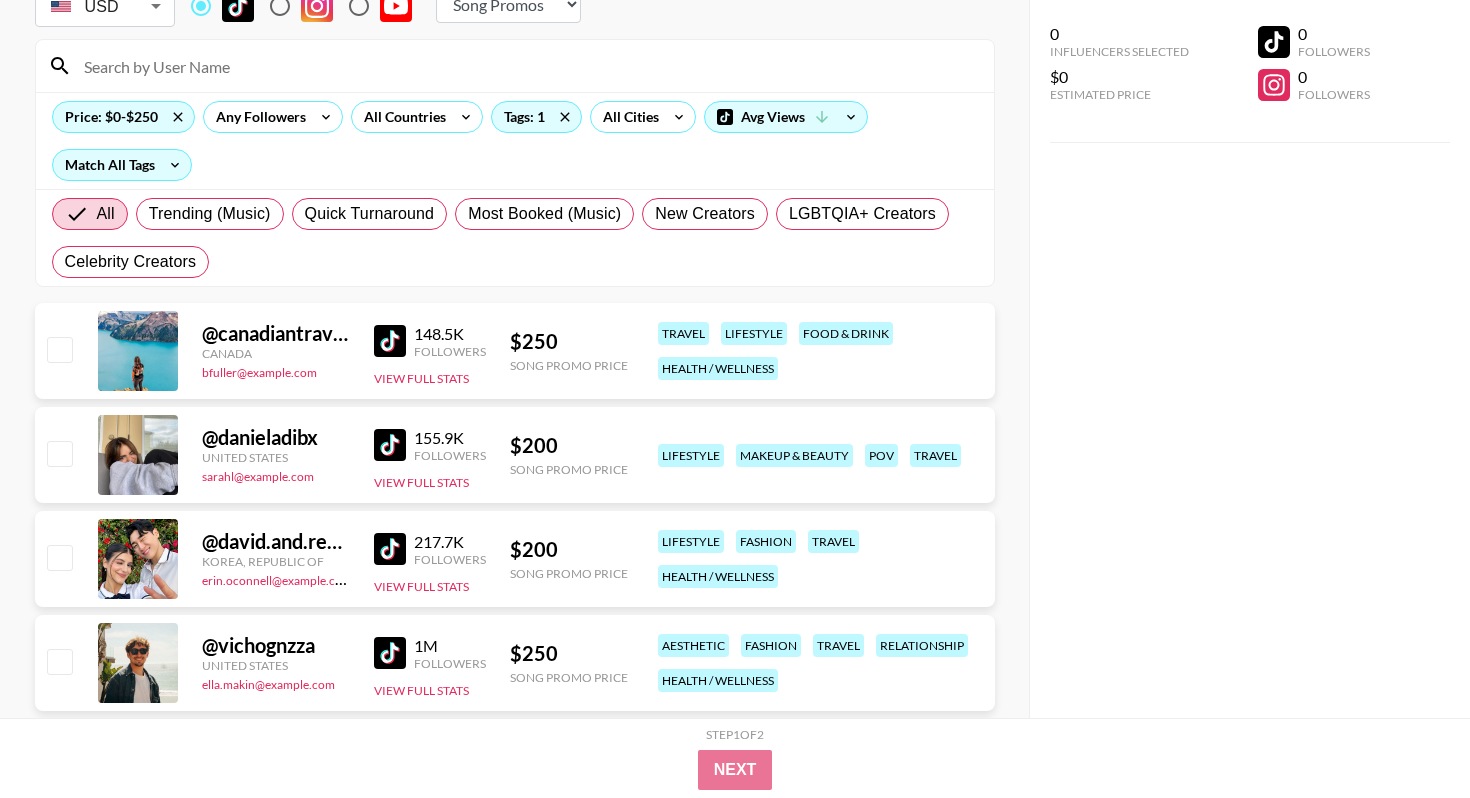 scroll, scrollTop: 148, scrollLeft: 0, axis: vertical 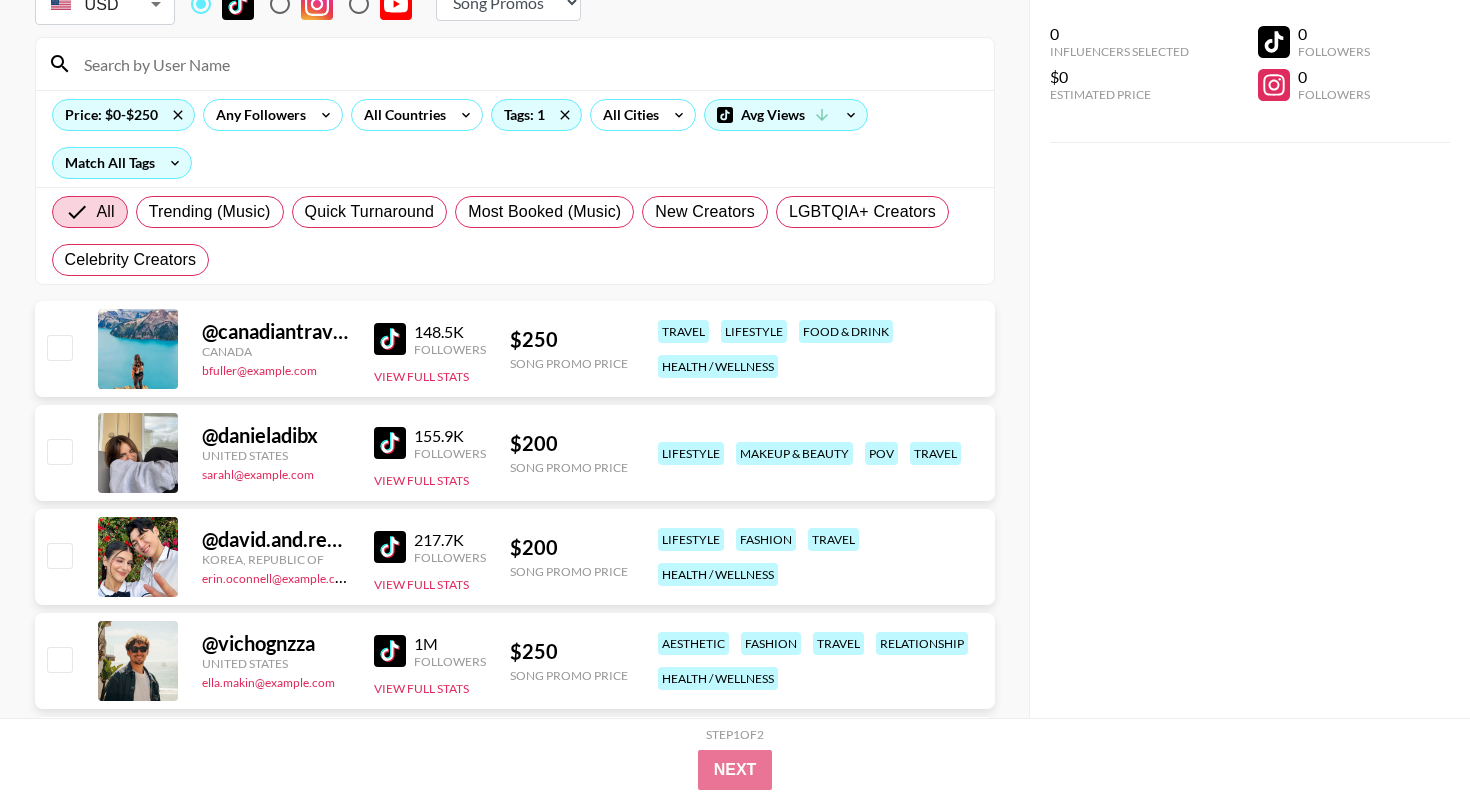 click at bounding box center [390, 547] 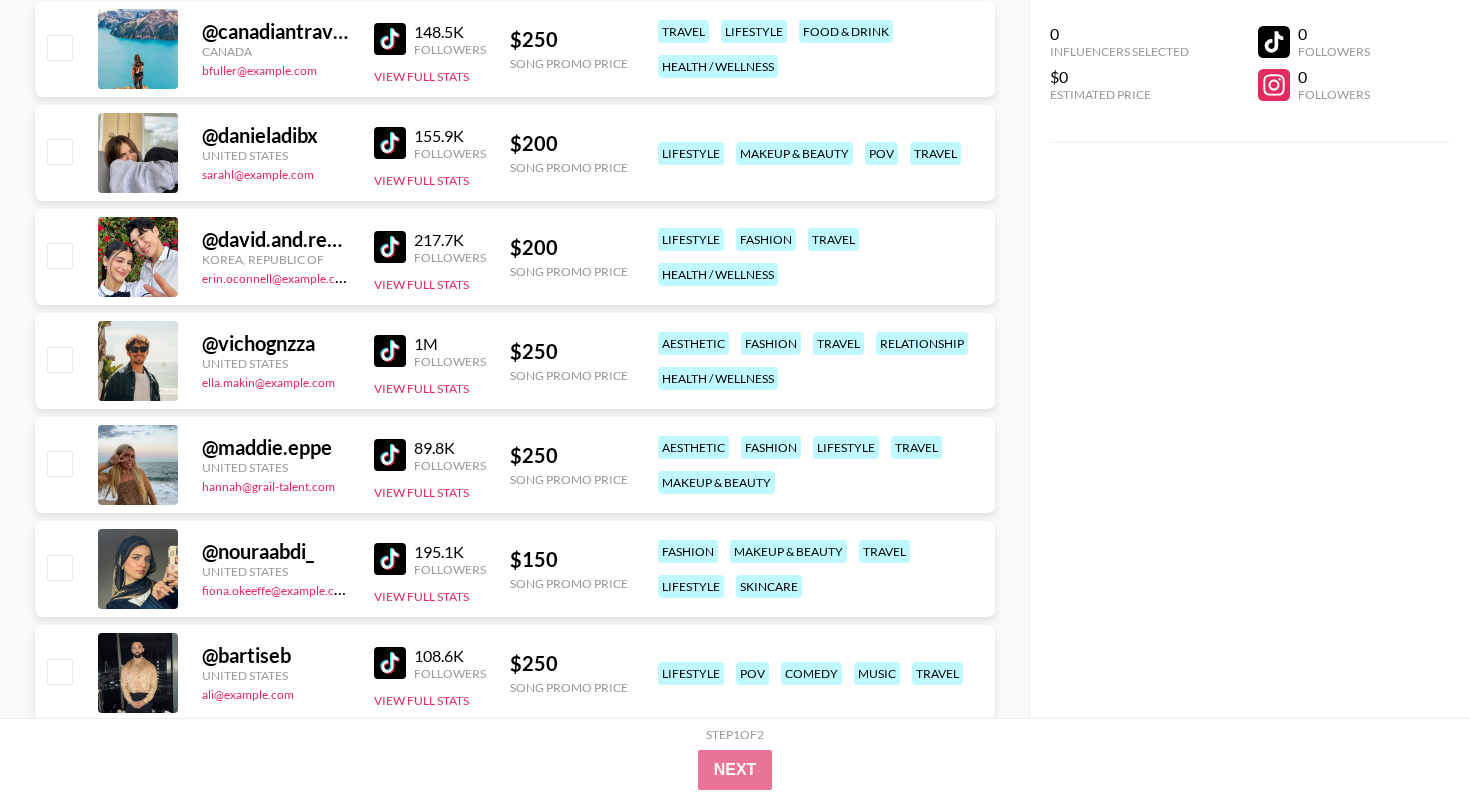 scroll, scrollTop: 458, scrollLeft: 0, axis: vertical 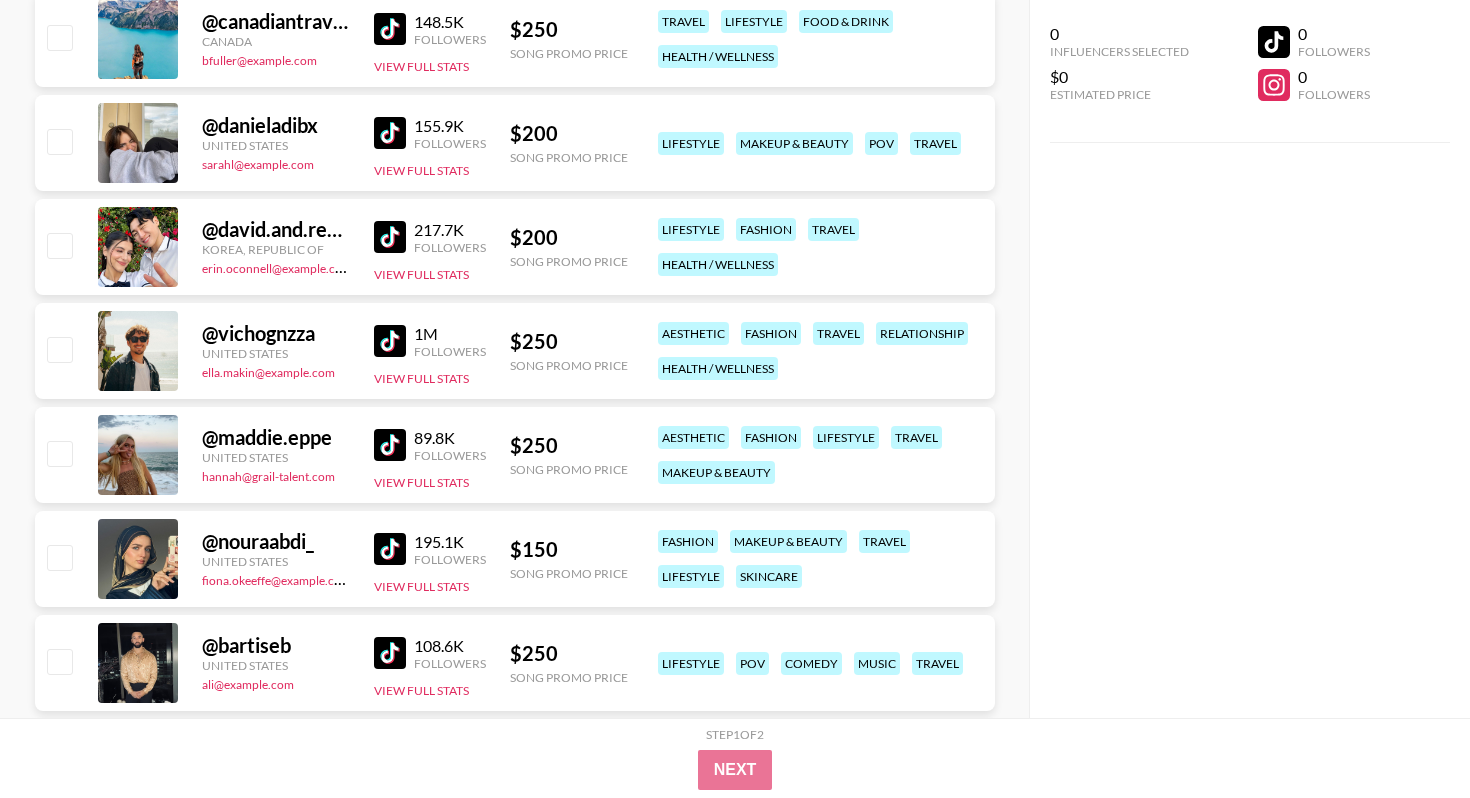 click at bounding box center [390, 549] 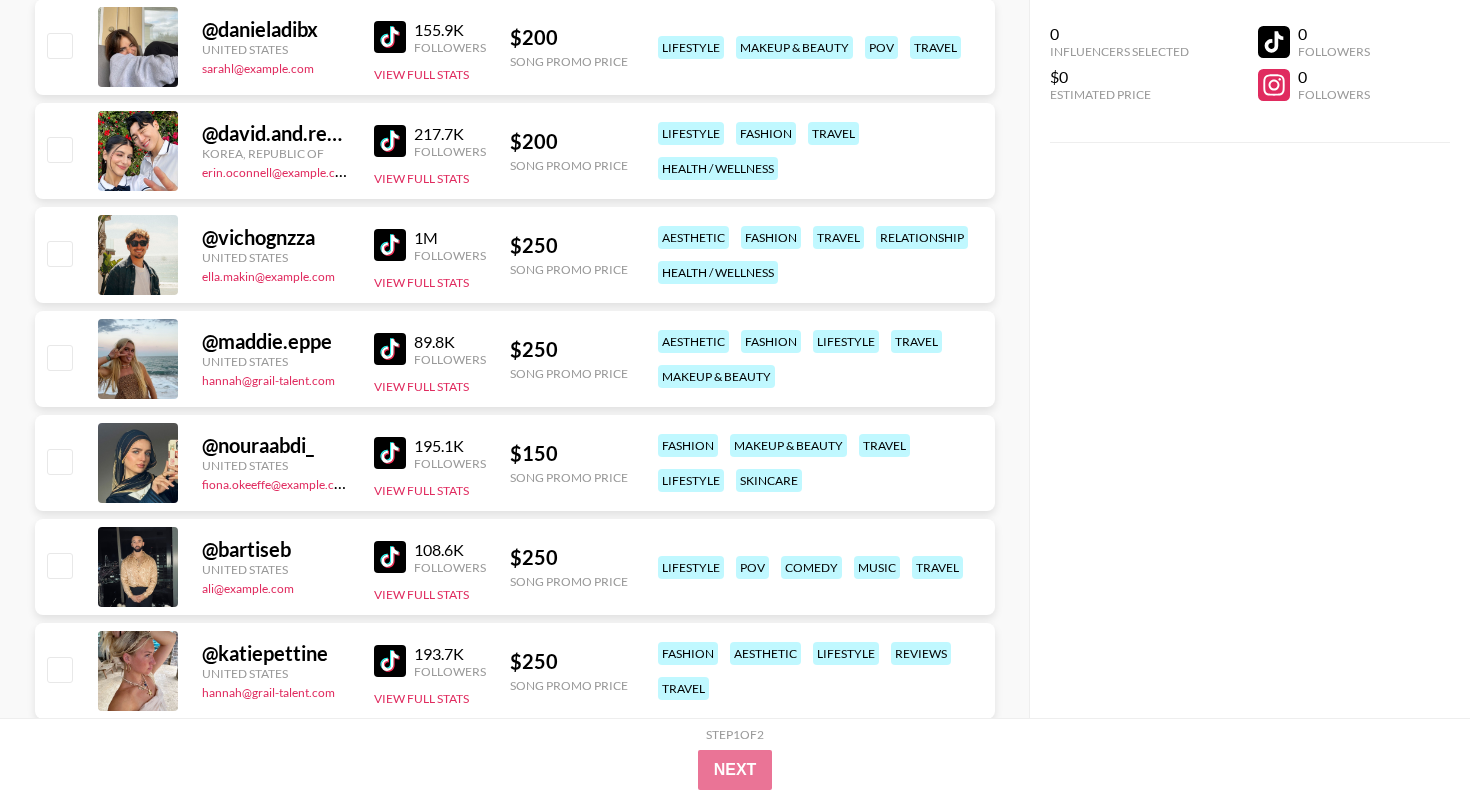 scroll, scrollTop: 0, scrollLeft: 0, axis: both 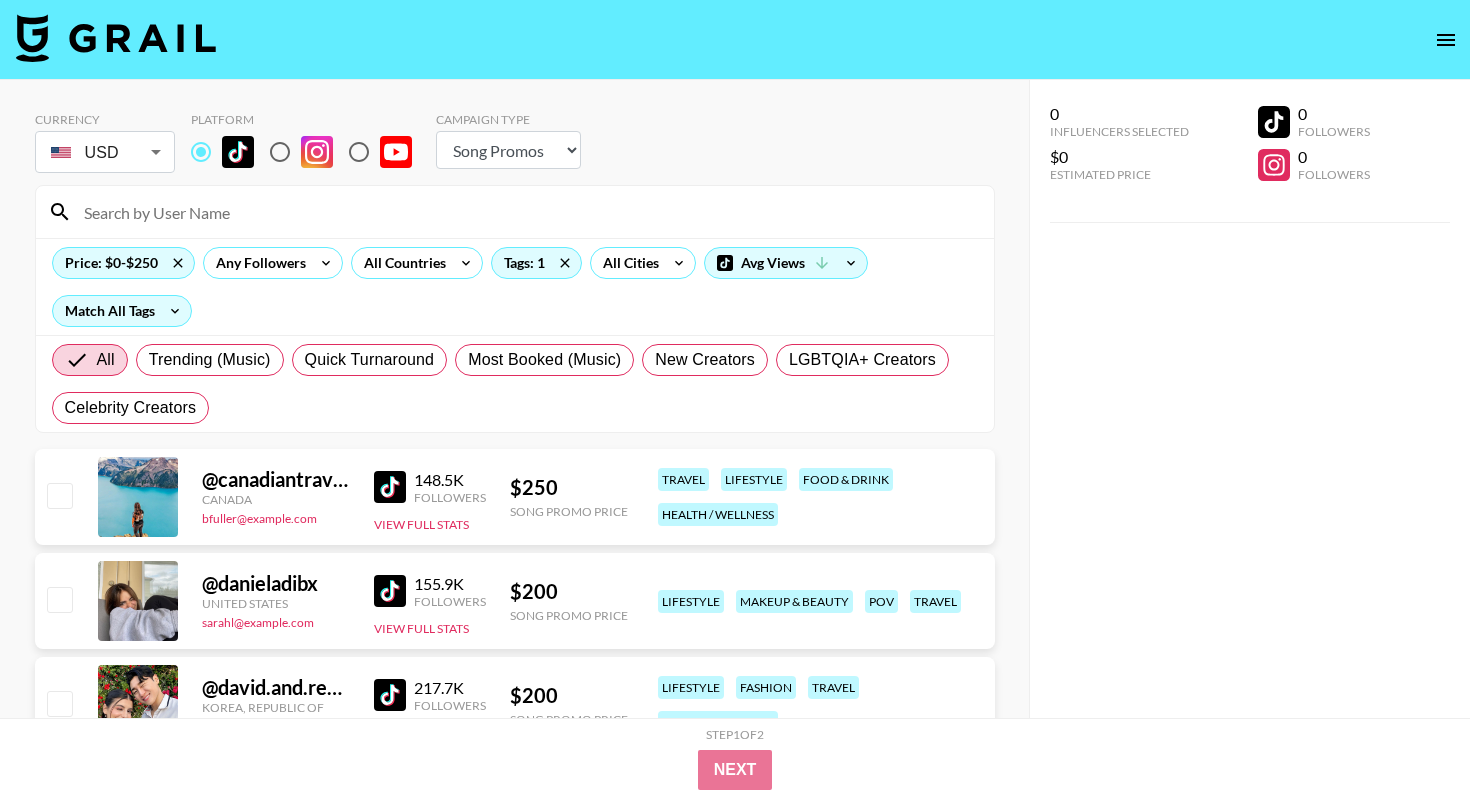 click at bounding box center (527, 212) 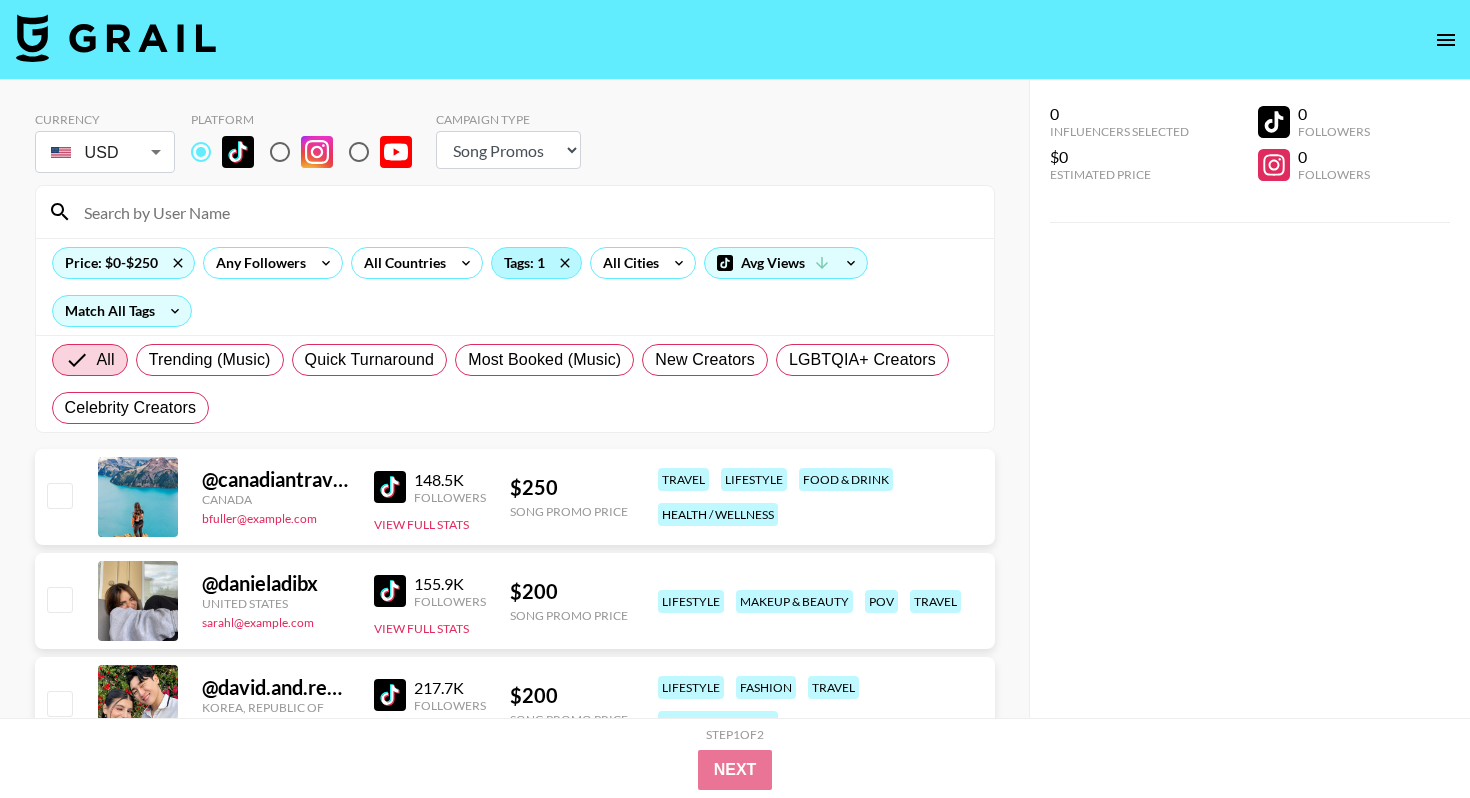click on "Tags: 1" at bounding box center (536, 263) 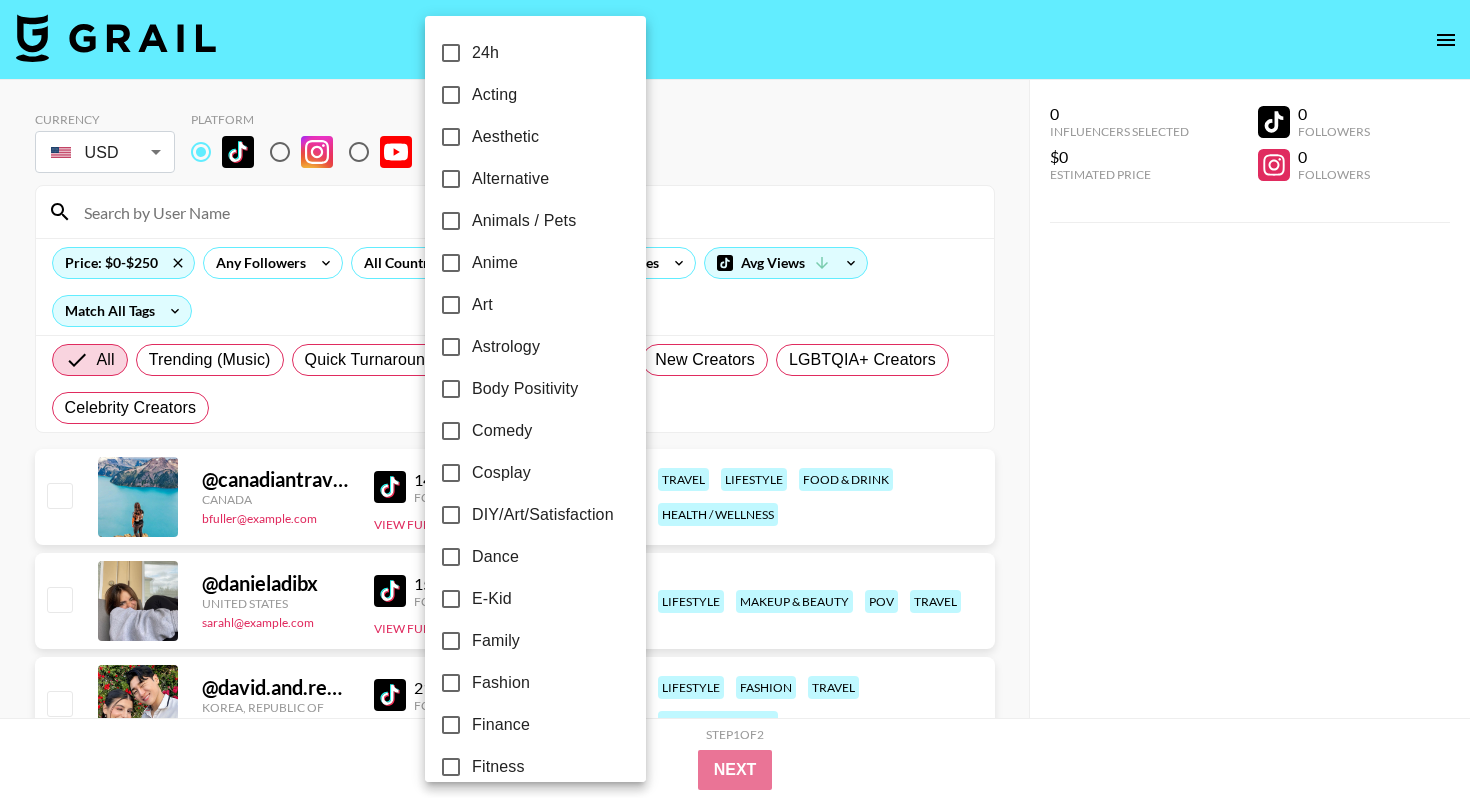 click at bounding box center (735, 399) 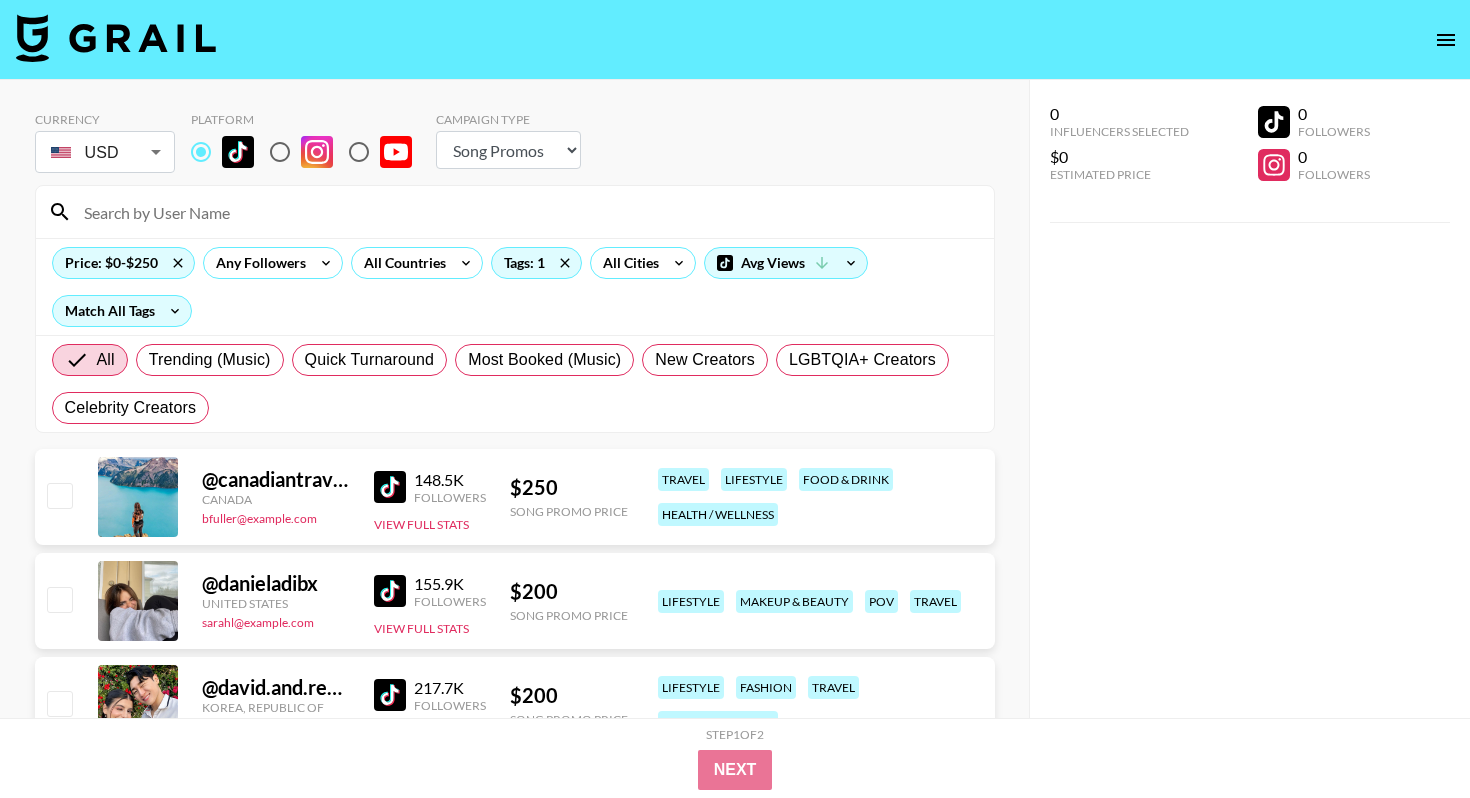 click on "24h Acting Aesthetic Alternative Animals / Pets Anime Art Astrology Body Positivity Comedy Cosplay DIY/Art/Satisfaction Dance E-Kid Family Fashion Finance Fitness Food & Drink Gaming/Tech Haircare Health & Wellness Interviewer LGBTQ+ Lifestyle Lipsync Livestreamer Makeup & Beauty Music Music Curator Outdoor POC POV Prank Relationship Reviews Skincare Skits Sport Sure Thing Teaching Transitions Travel YouTube" at bounding box center (735, 399) 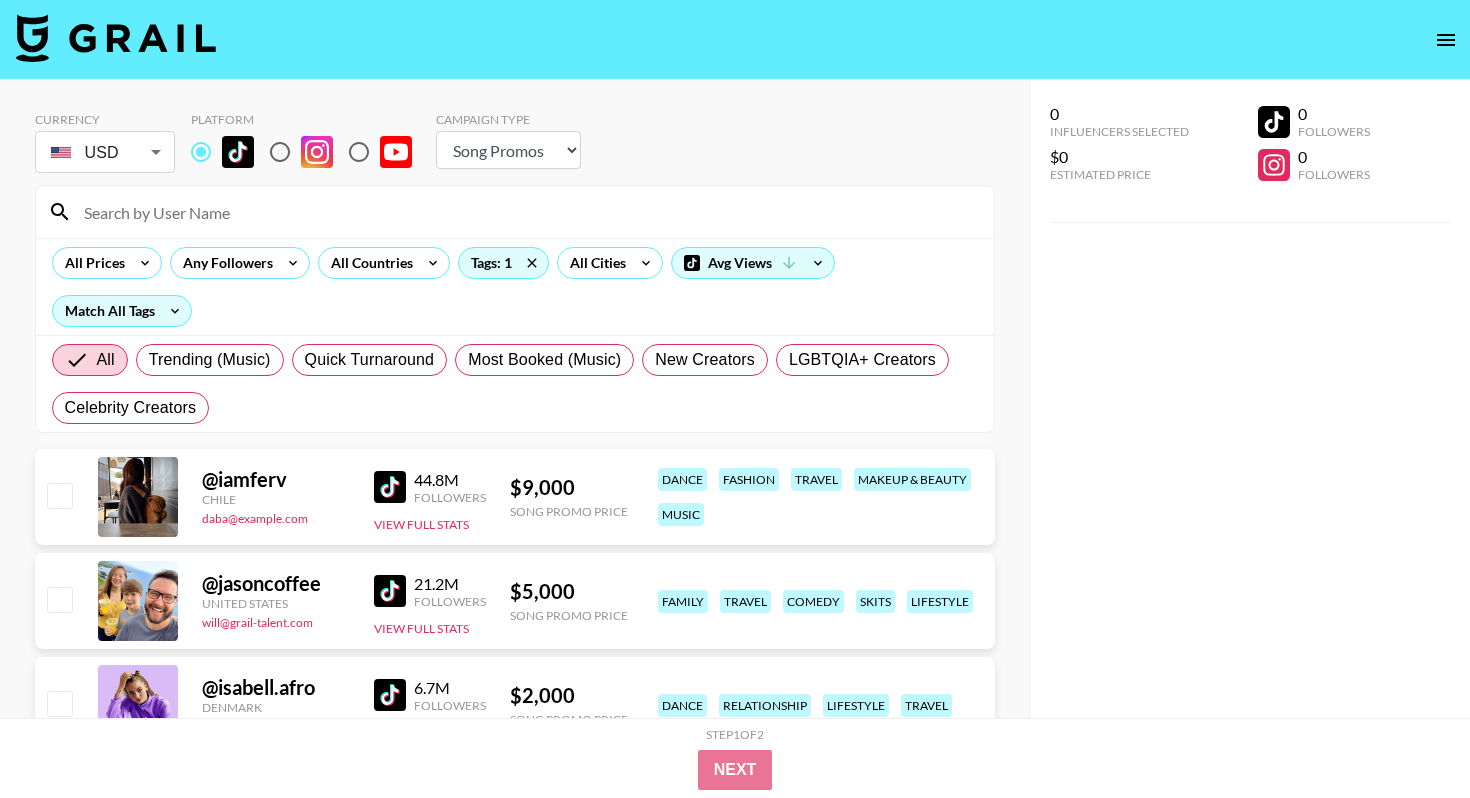 click on "All Cities" at bounding box center [610, 263] 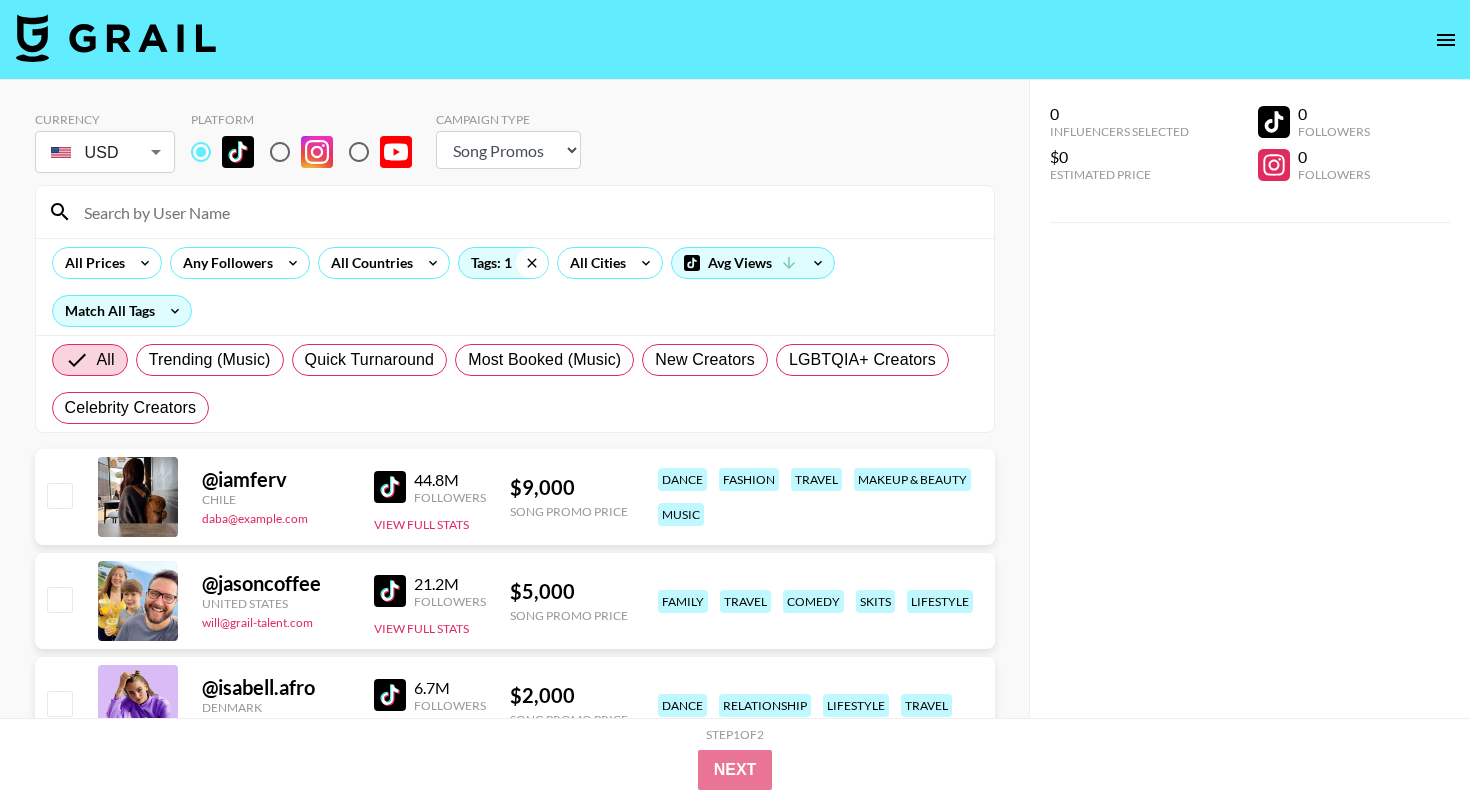 click 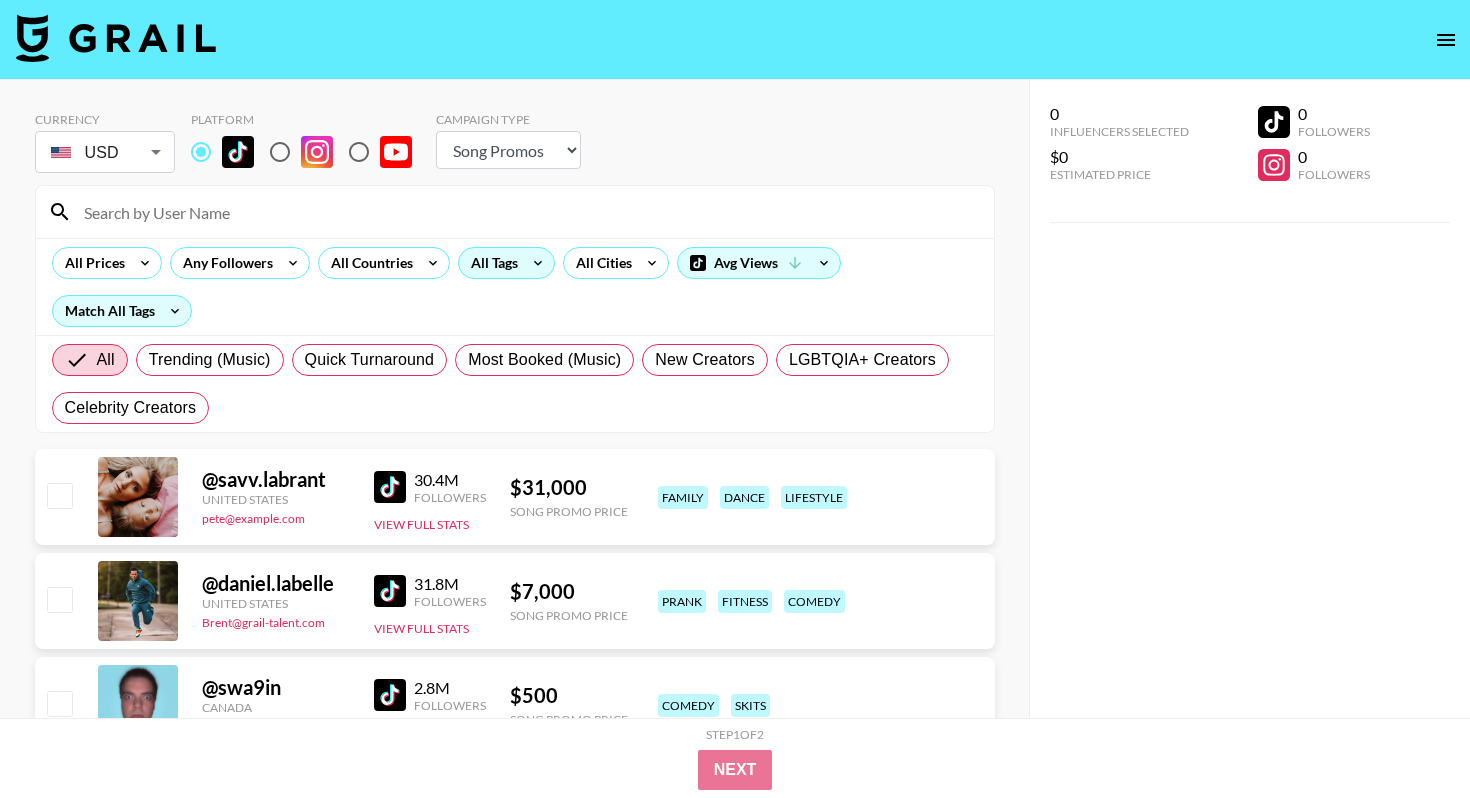 click at bounding box center [527, 212] 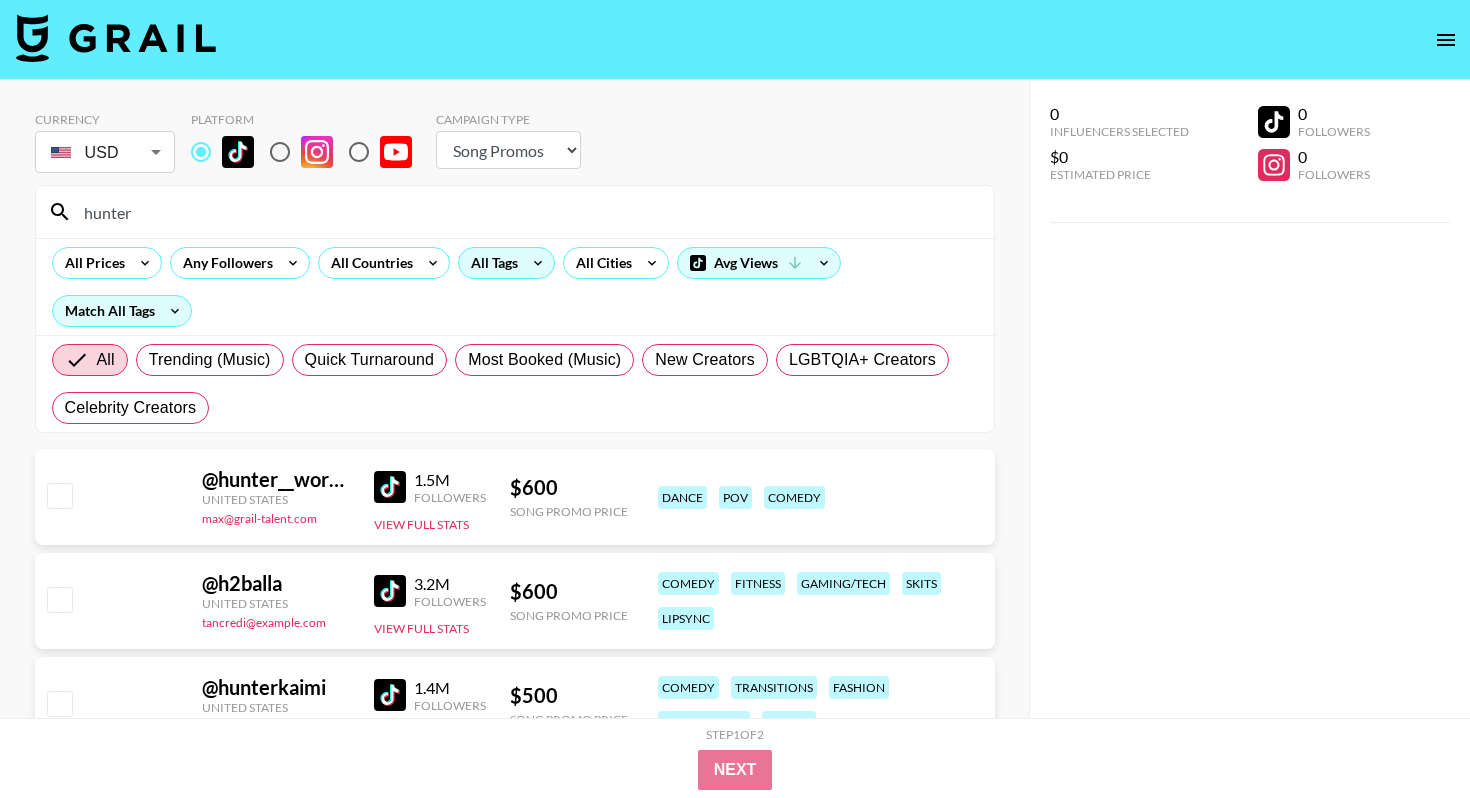 scroll, scrollTop: 91, scrollLeft: 0, axis: vertical 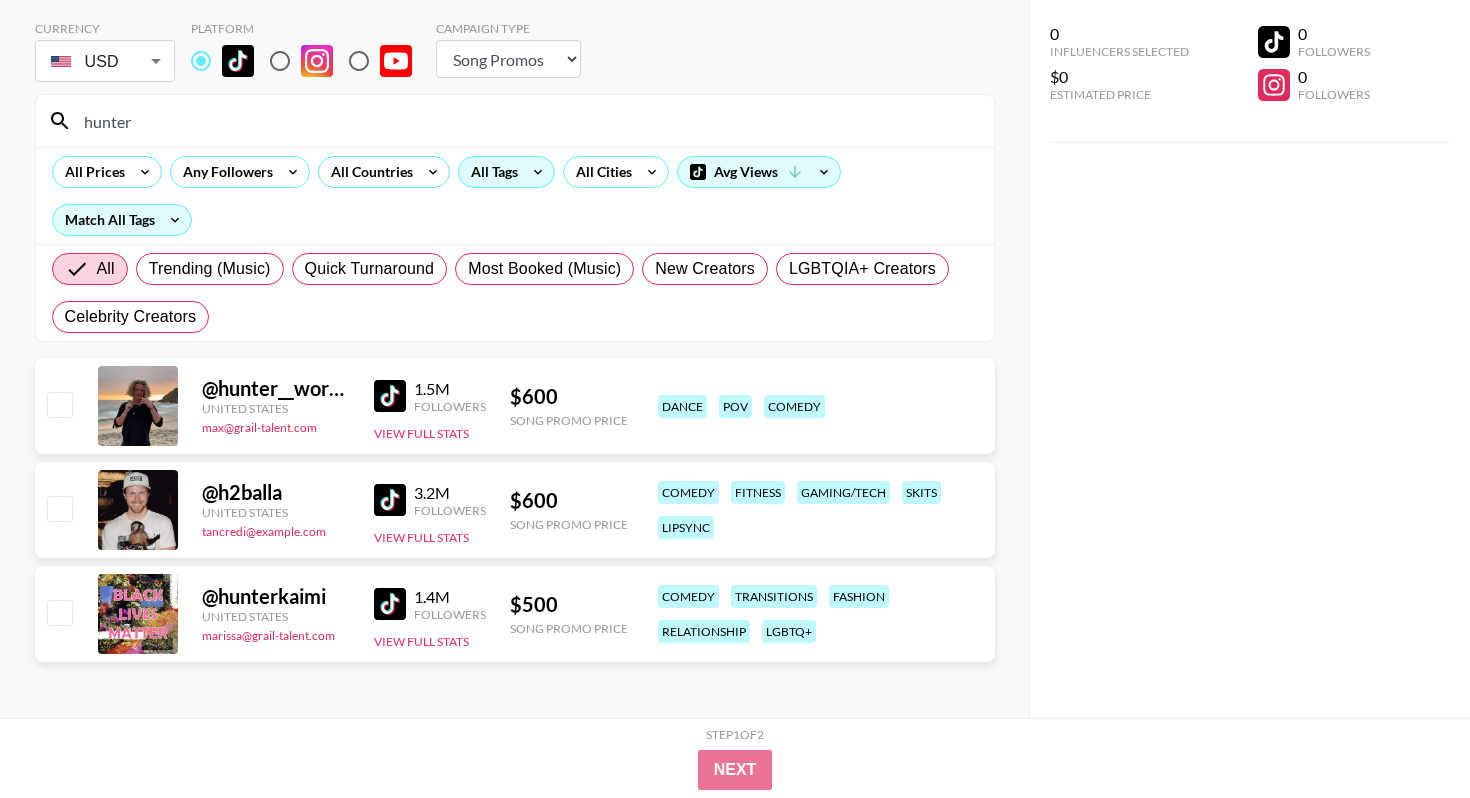type on "hunter" 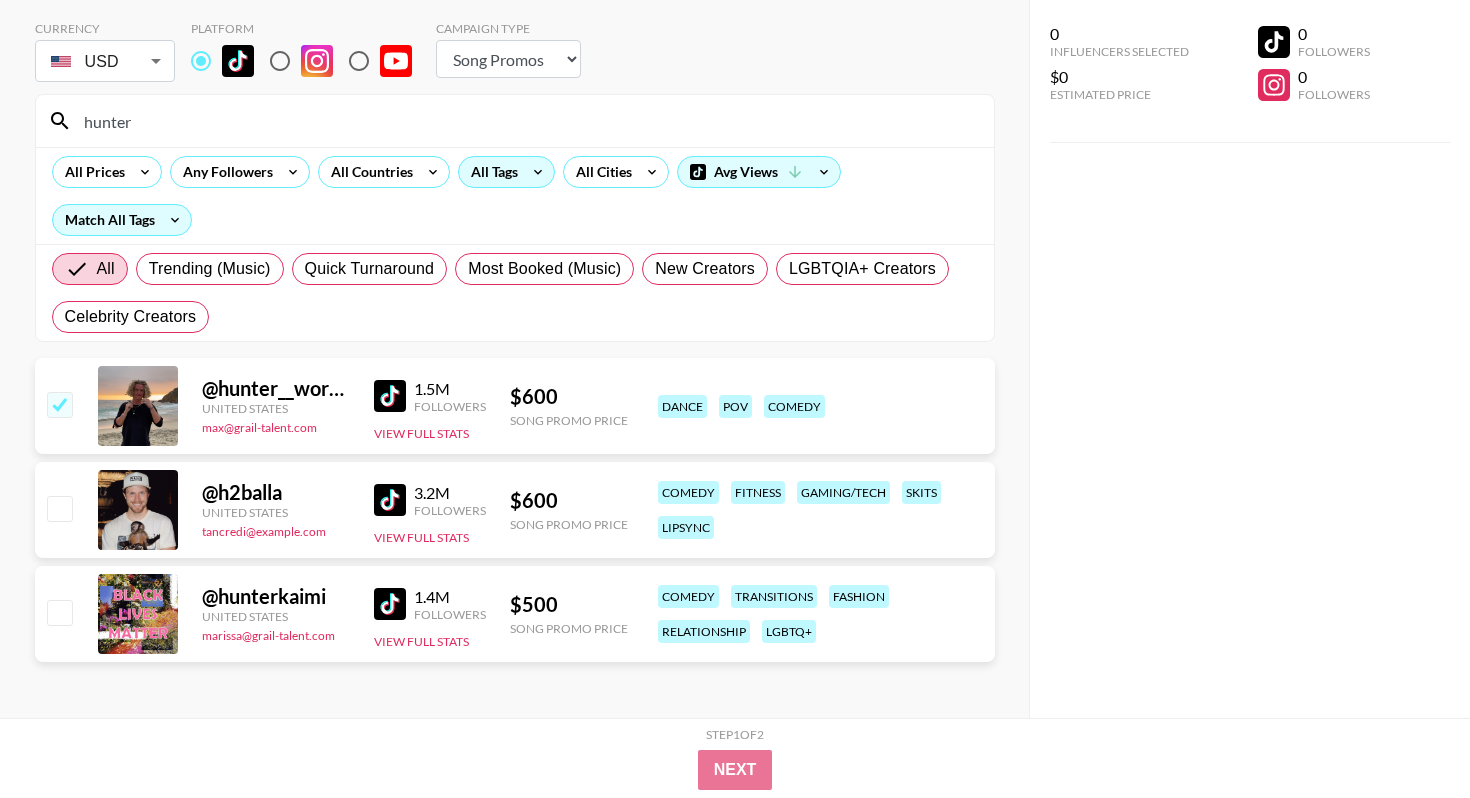 checkbox on "true" 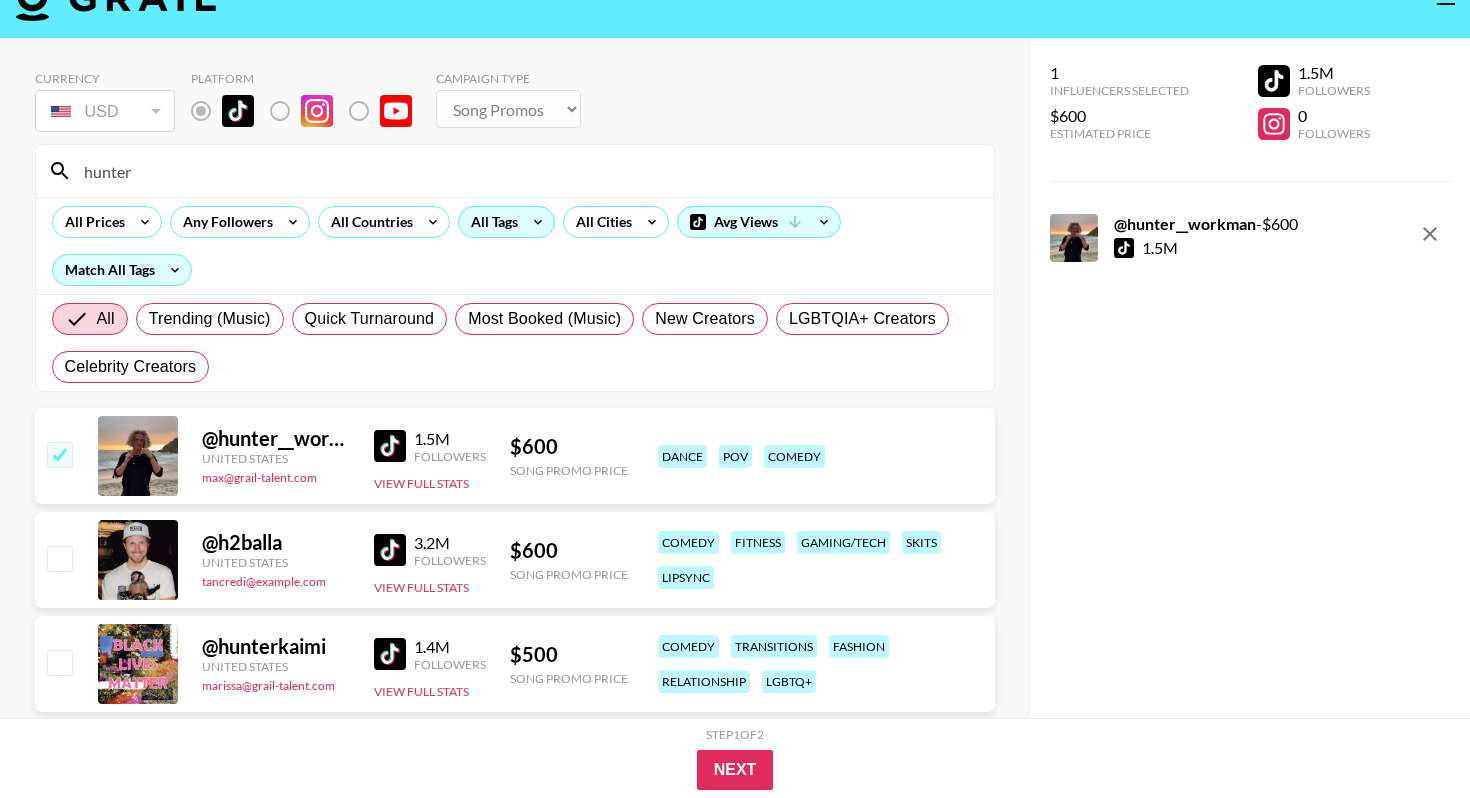 scroll, scrollTop: 0, scrollLeft: 0, axis: both 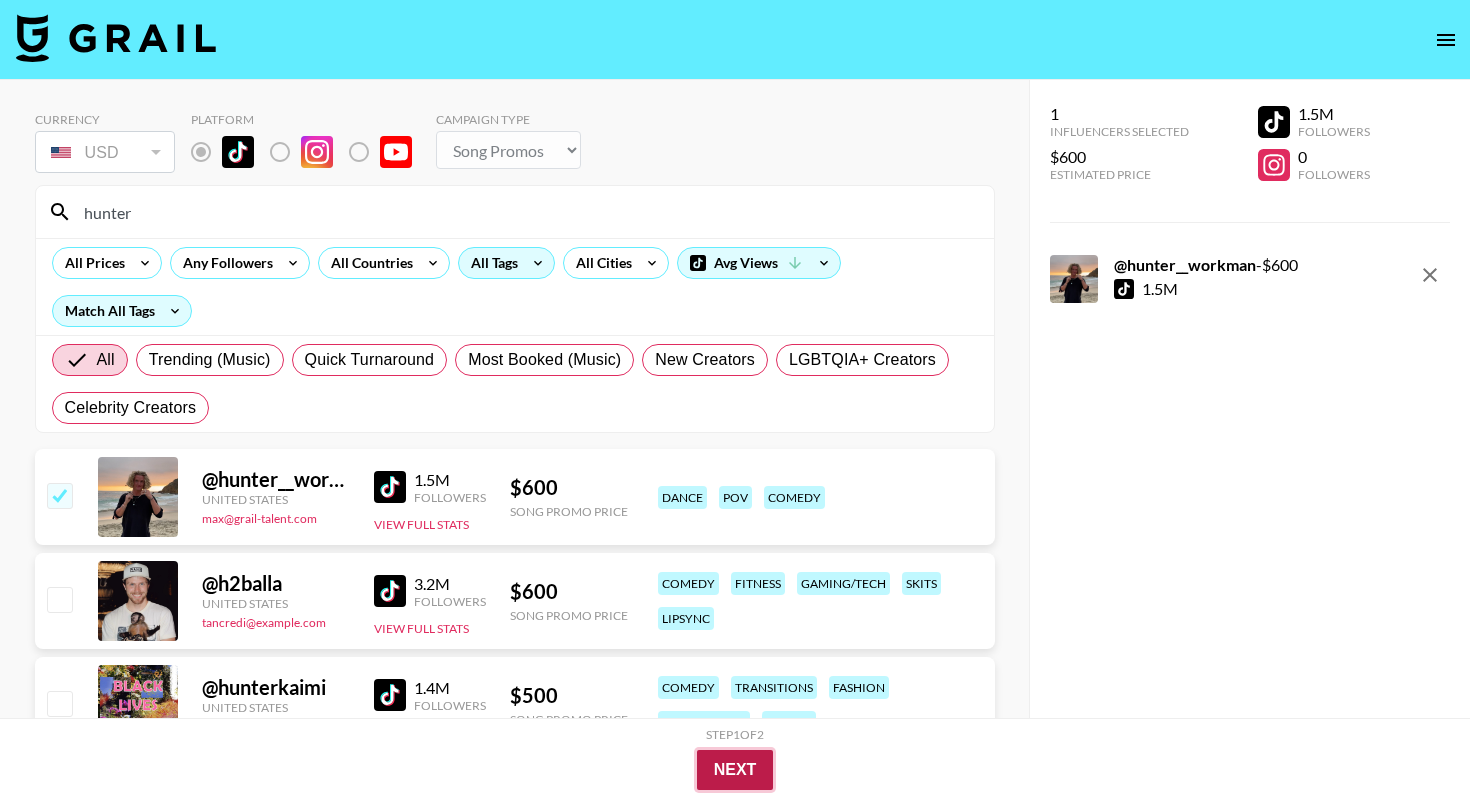 click on "Next" at bounding box center [735, 770] 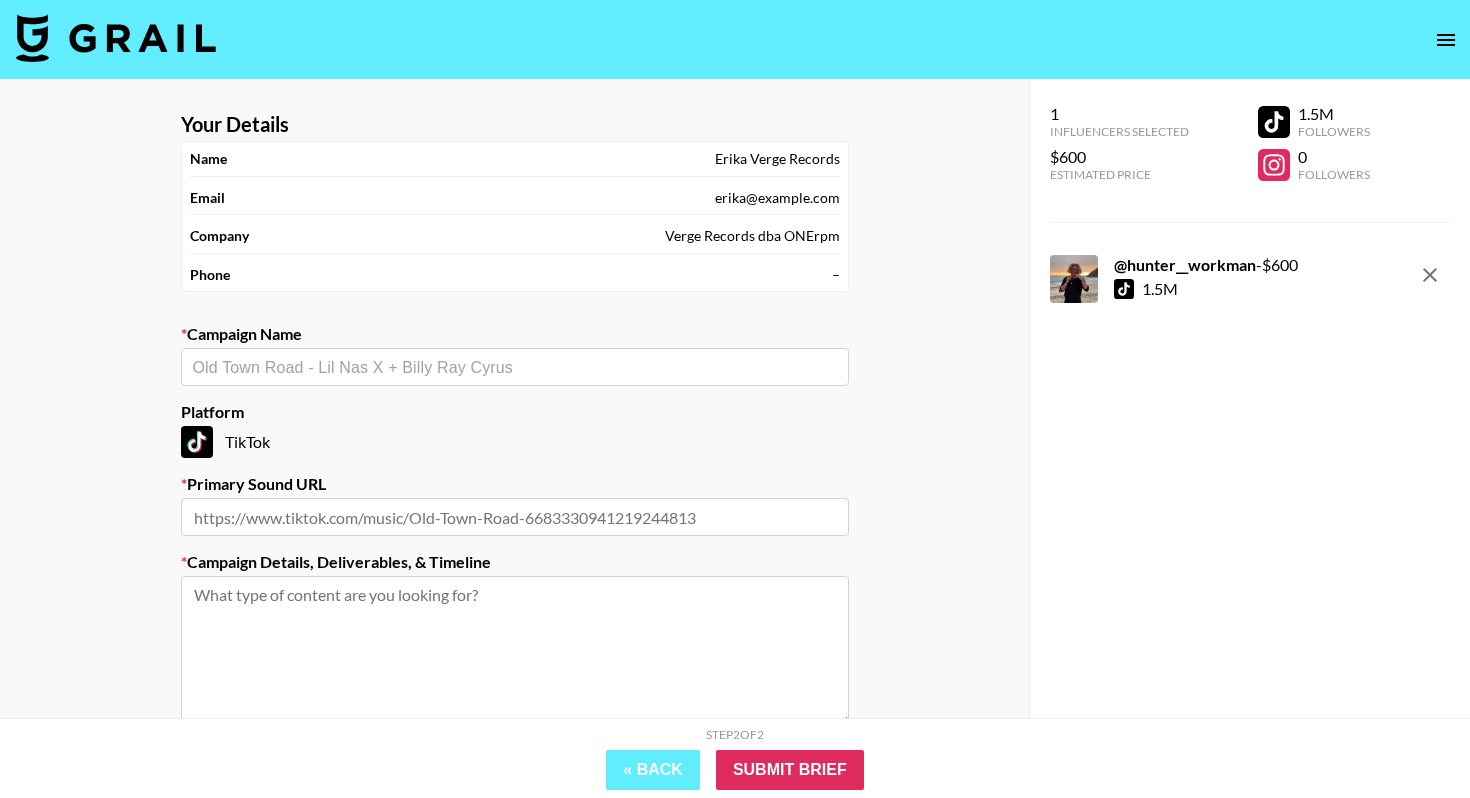 click at bounding box center (515, 367) 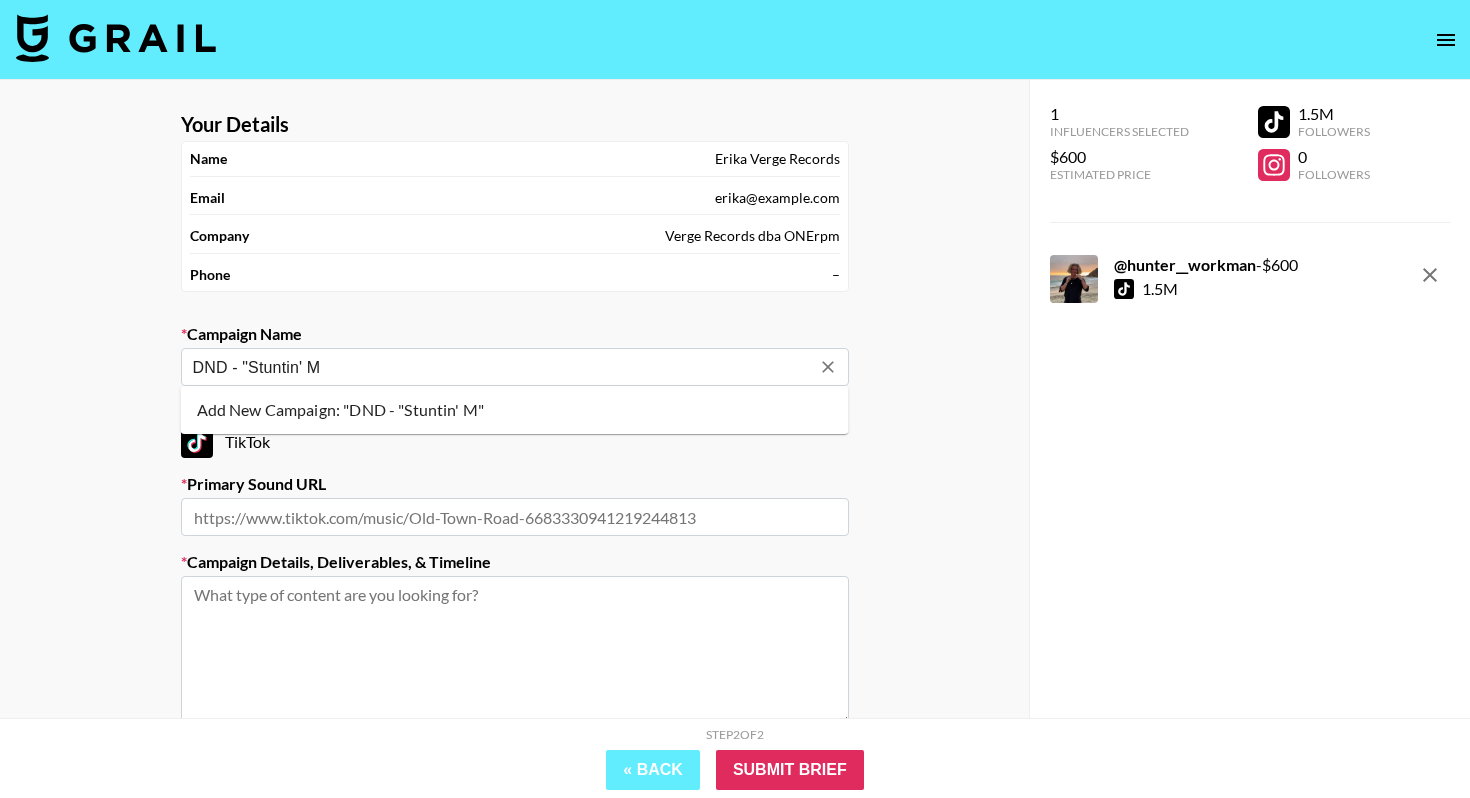 type on "DND - "Stuntin' M" 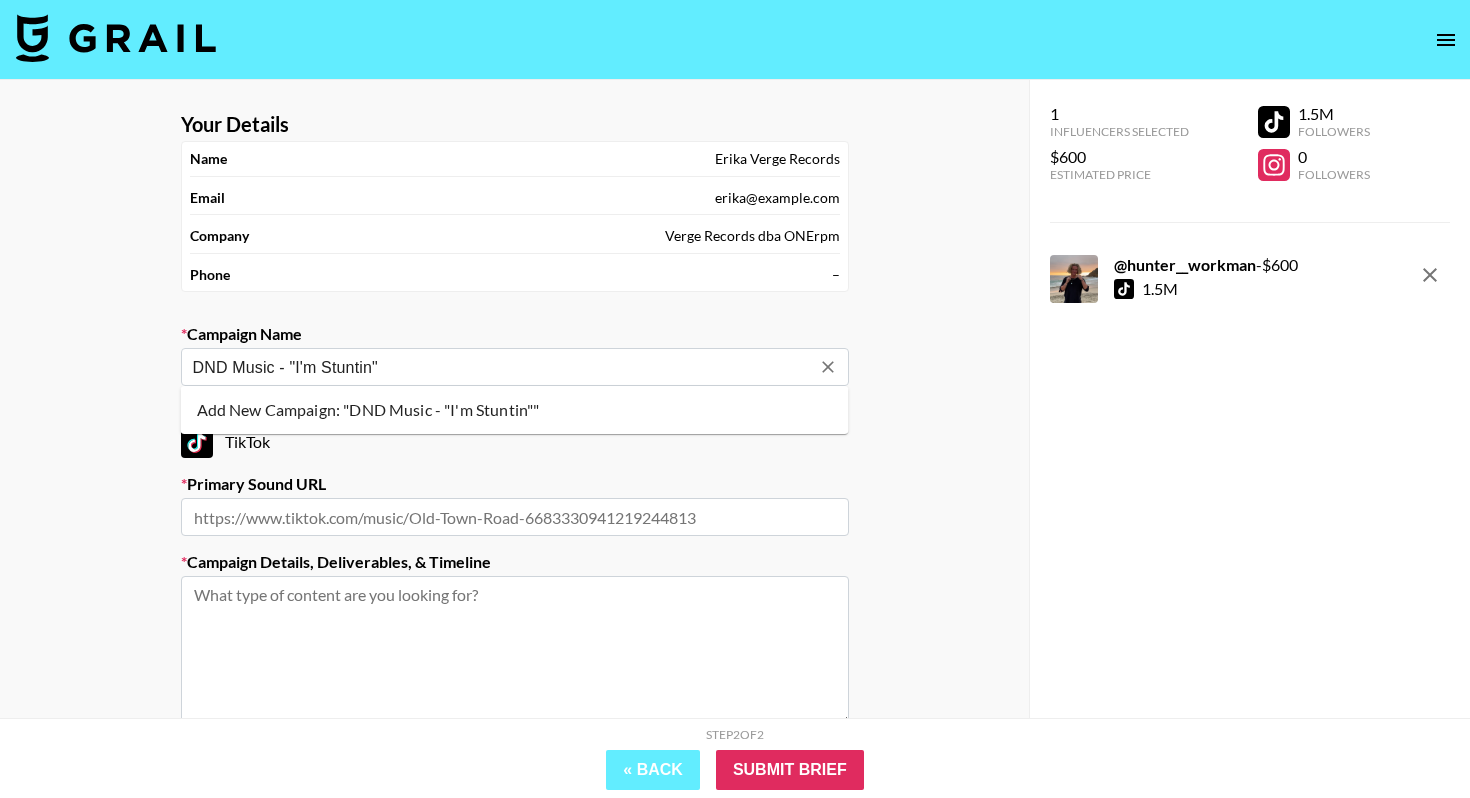 type on "DND Music - "I'm Stuntin"" 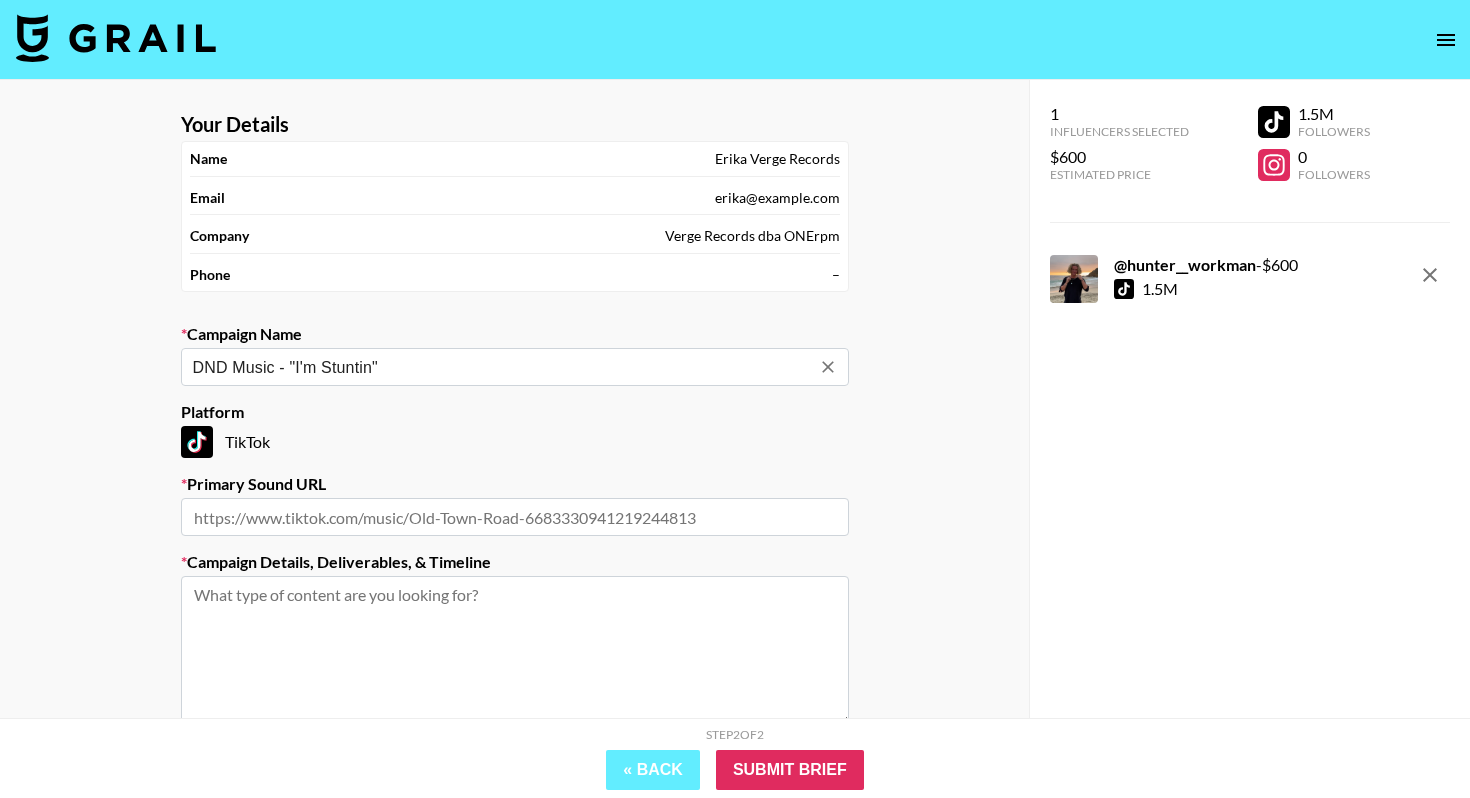 click on "DND Music - "I'm Stuntin"" at bounding box center (501, 367) 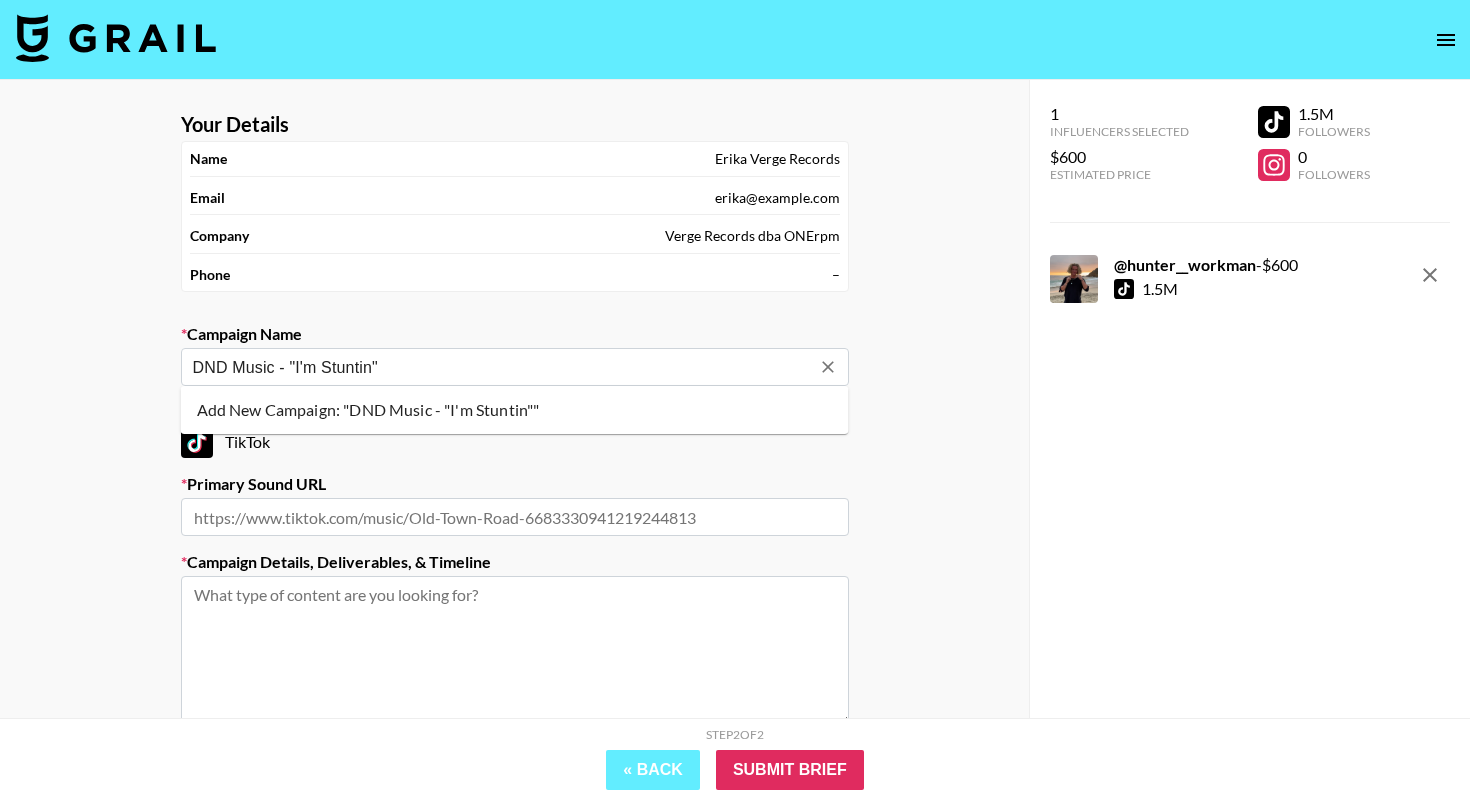 click on "Add New Campaign: "DND Music - "I'm Stuntin""" at bounding box center (515, 410) 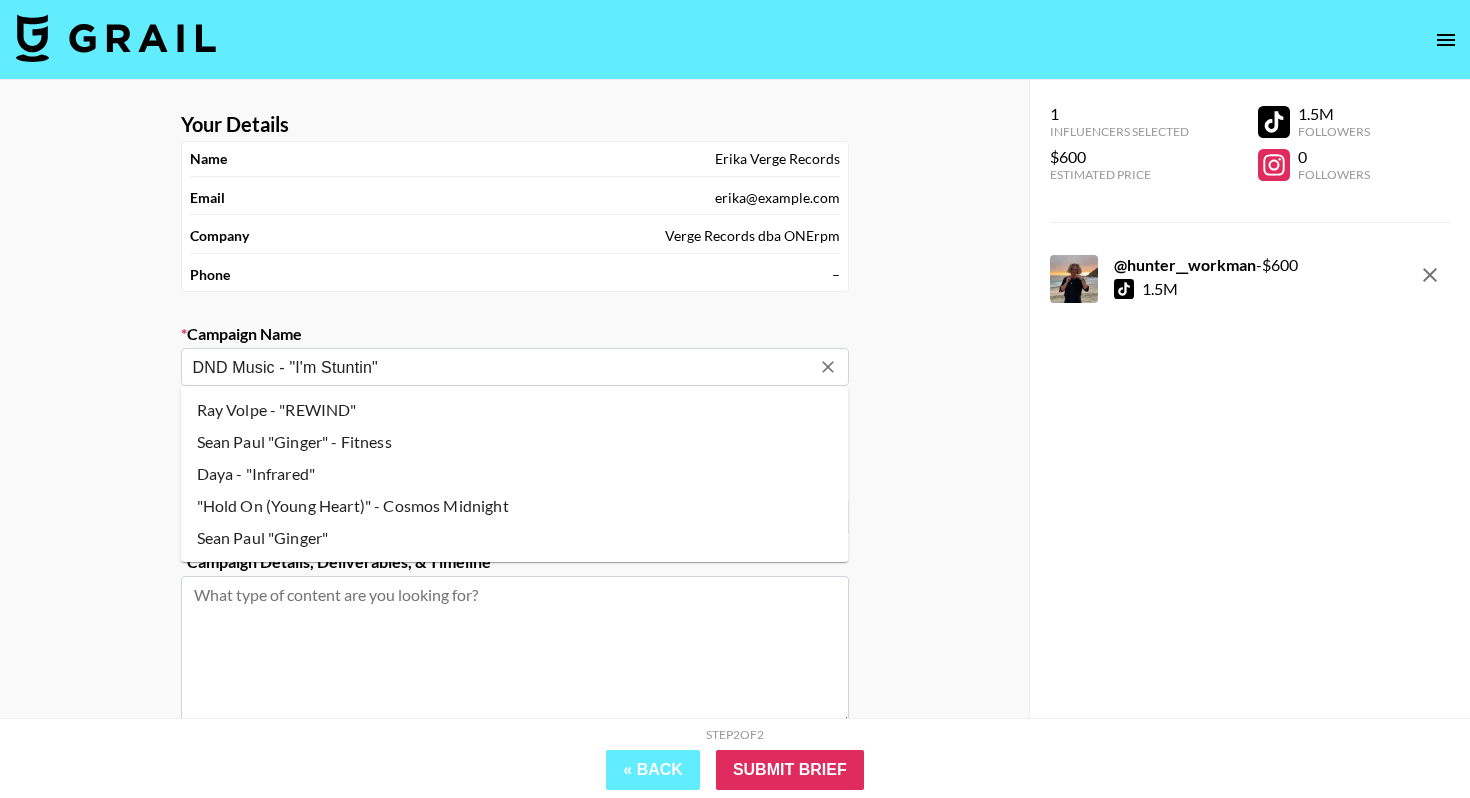 click on "DND Music - "I'm Stuntin"" at bounding box center (501, 367) 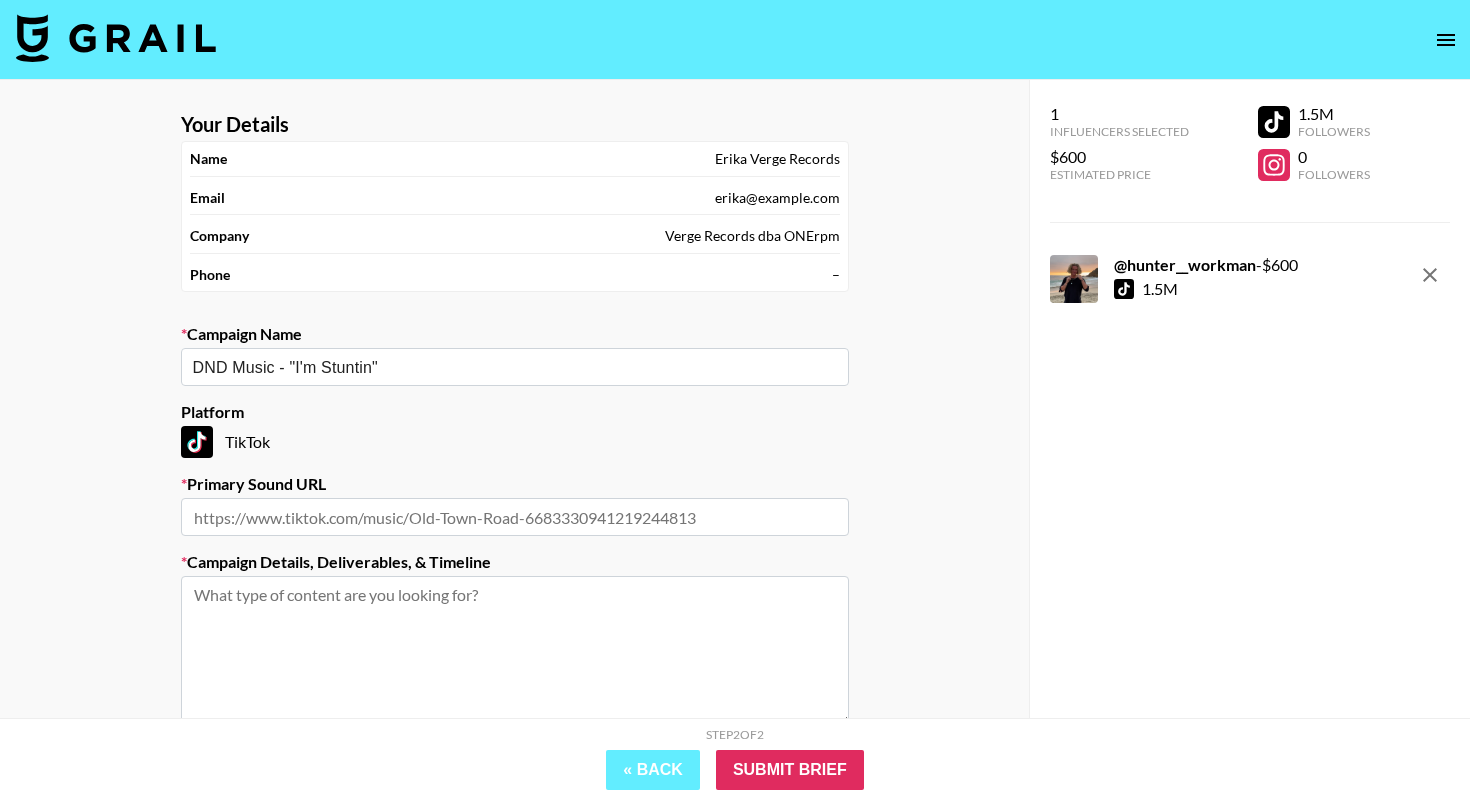 click on "Your Details Name Erika   Verge Records Email erika@example.com Company Verge Records dba ONErpm Phone – Campaign Name DND Music - "I'm Stuntin" ​ Platform  TikTok Primary Sound URL Campaign Details, Deliverables, & Timeline Are you interested in Boosting posts for this campaign?   Yes, please reach out to me about Boosting" at bounding box center (514, 492) 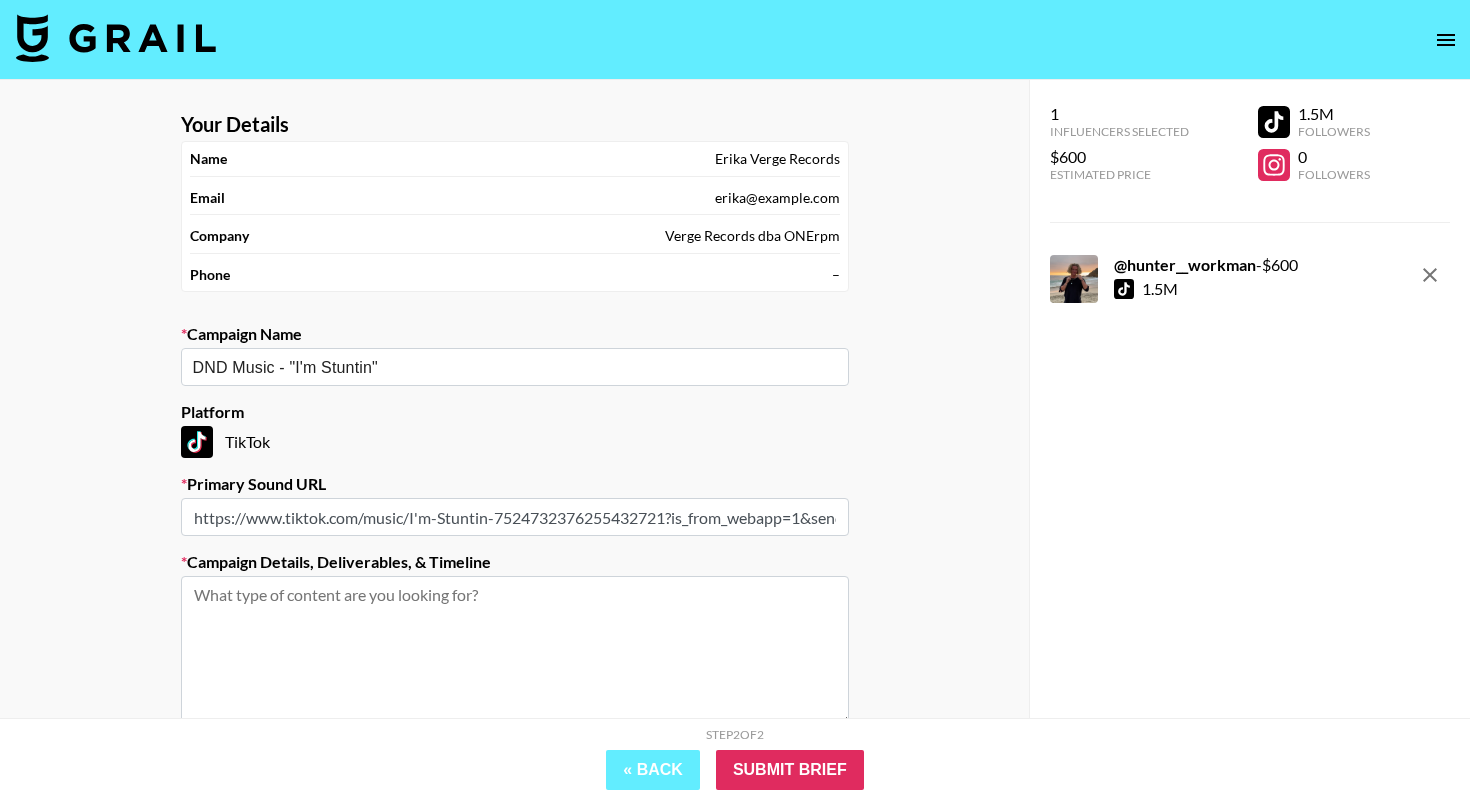 scroll, scrollTop: 0, scrollLeft: 110, axis: horizontal 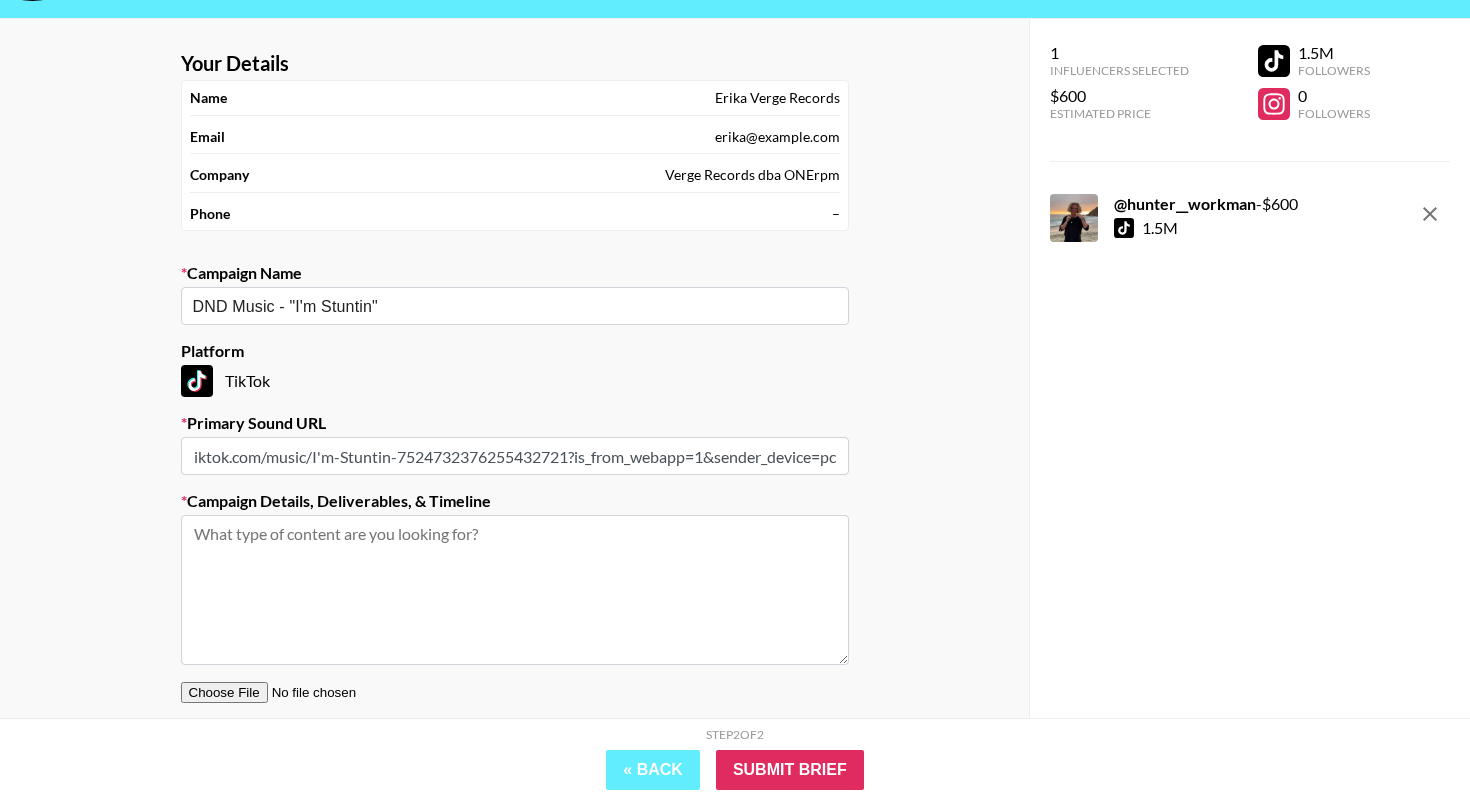 drag, startPoint x: 565, startPoint y: 453, endPoint x: 1062, endPoint y: 441, distance: 497.14484 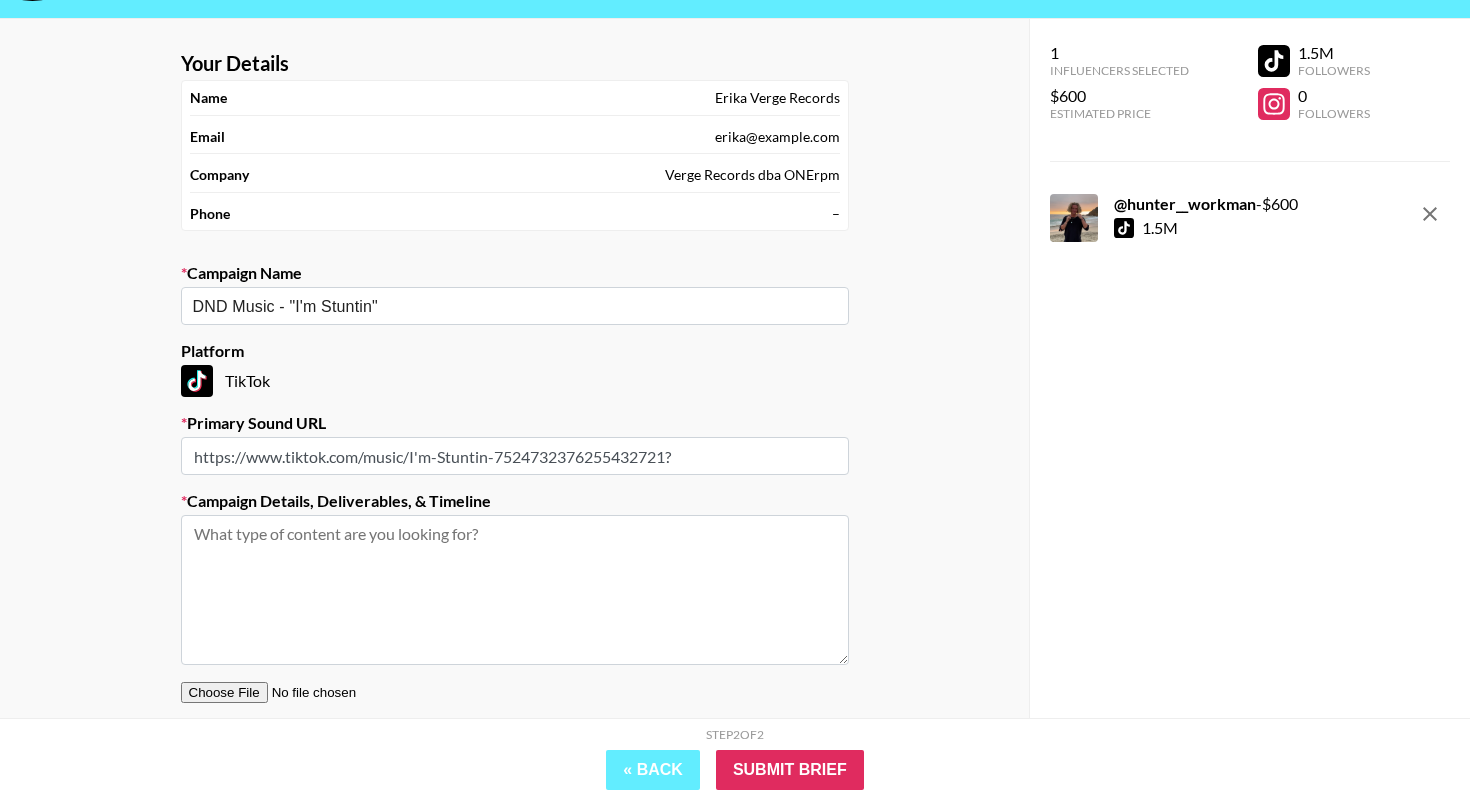 scroll, scrollTop: 0, scrollLeft: 0, axis: both 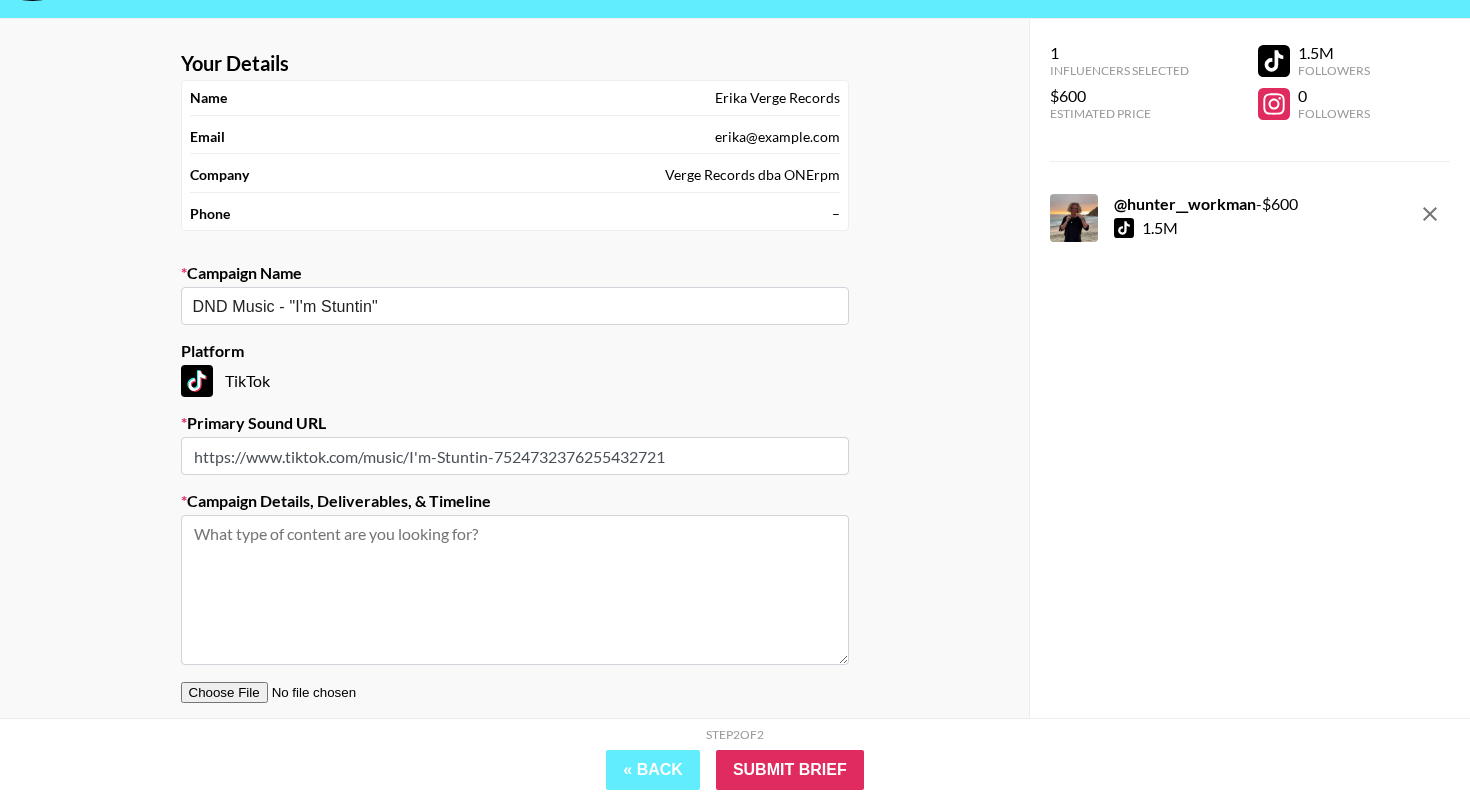 click on "https://www.tiktok.com/music/I'm-Stuntin-7524732376255432721" at bounding box center (515, 456) 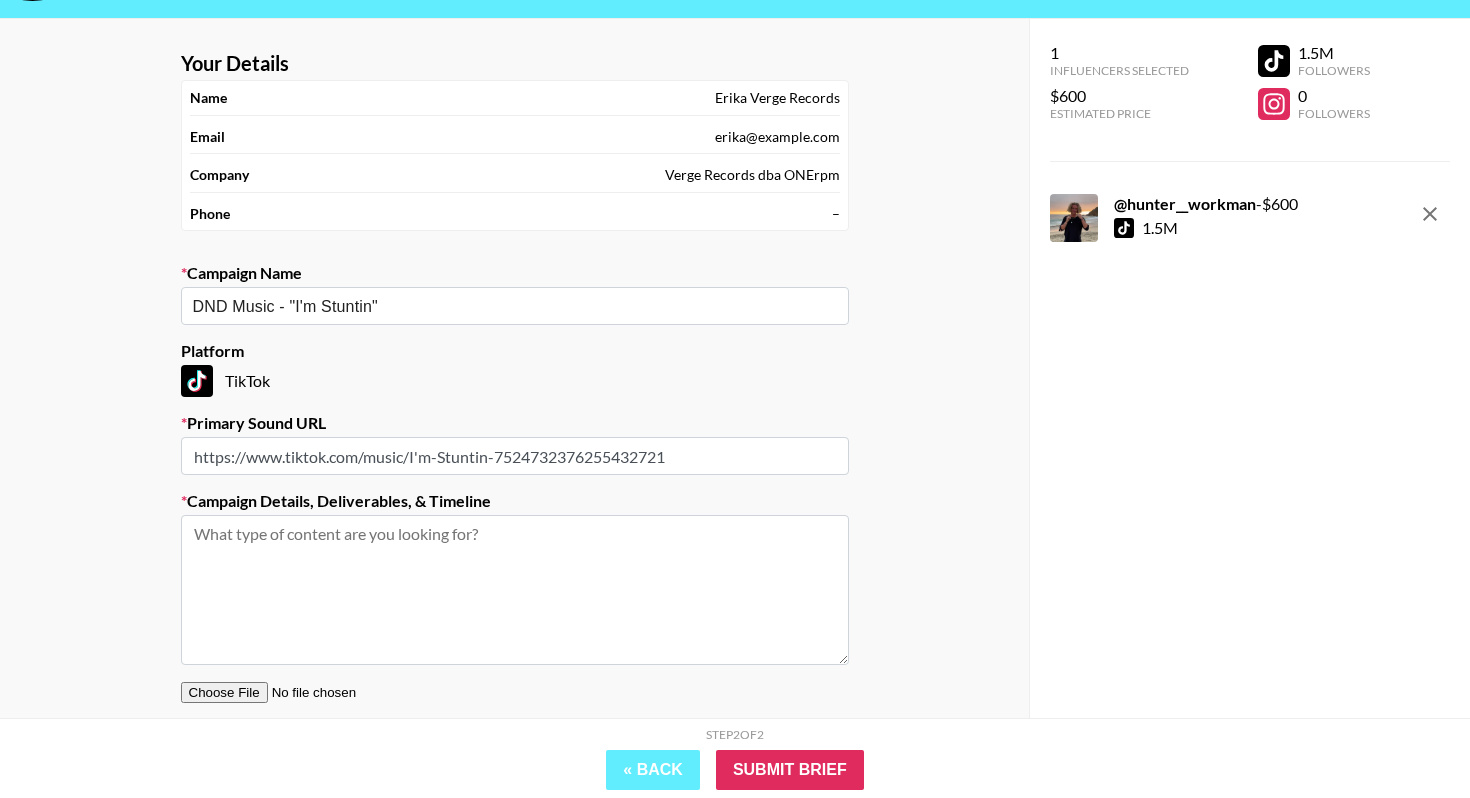 type on "https://www.tiktok.com/music/I'm-Stuntin-7524732376255432721" 